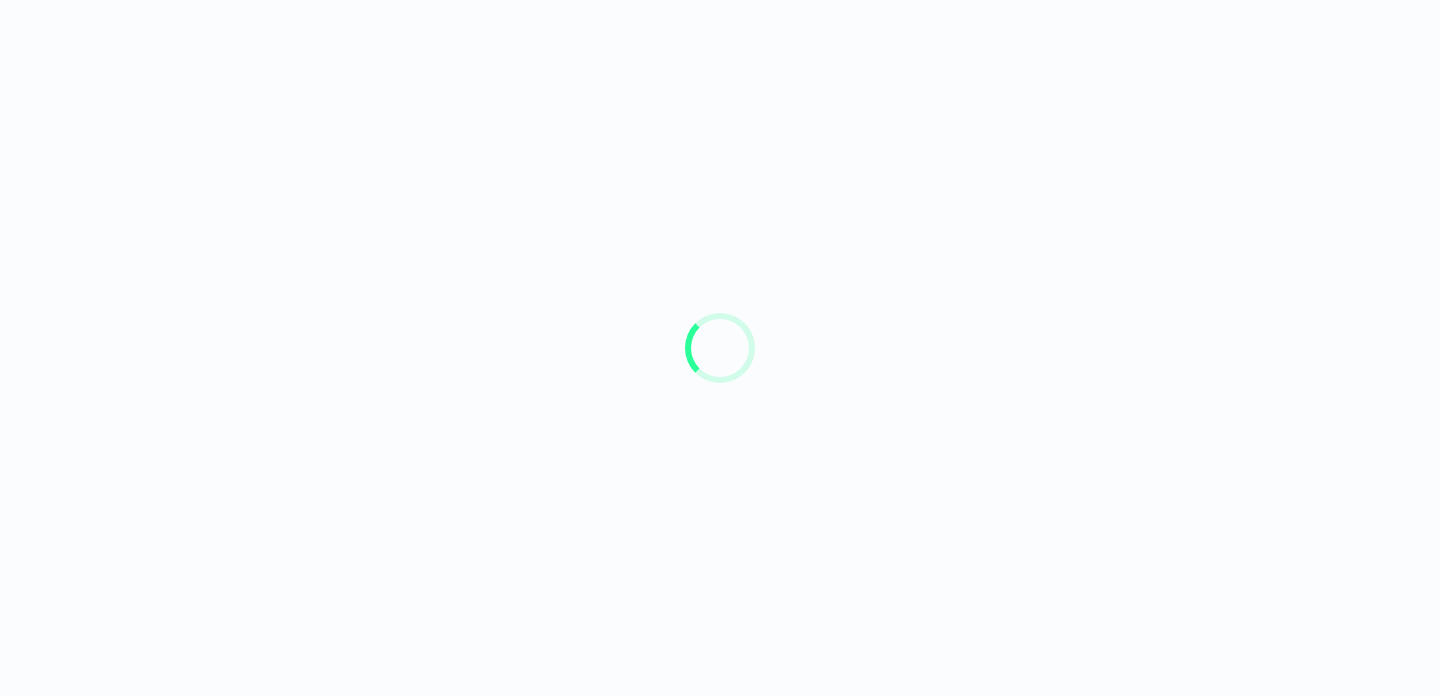 scroll, scrollTop: 0, scrollLeft: 0, axis: both 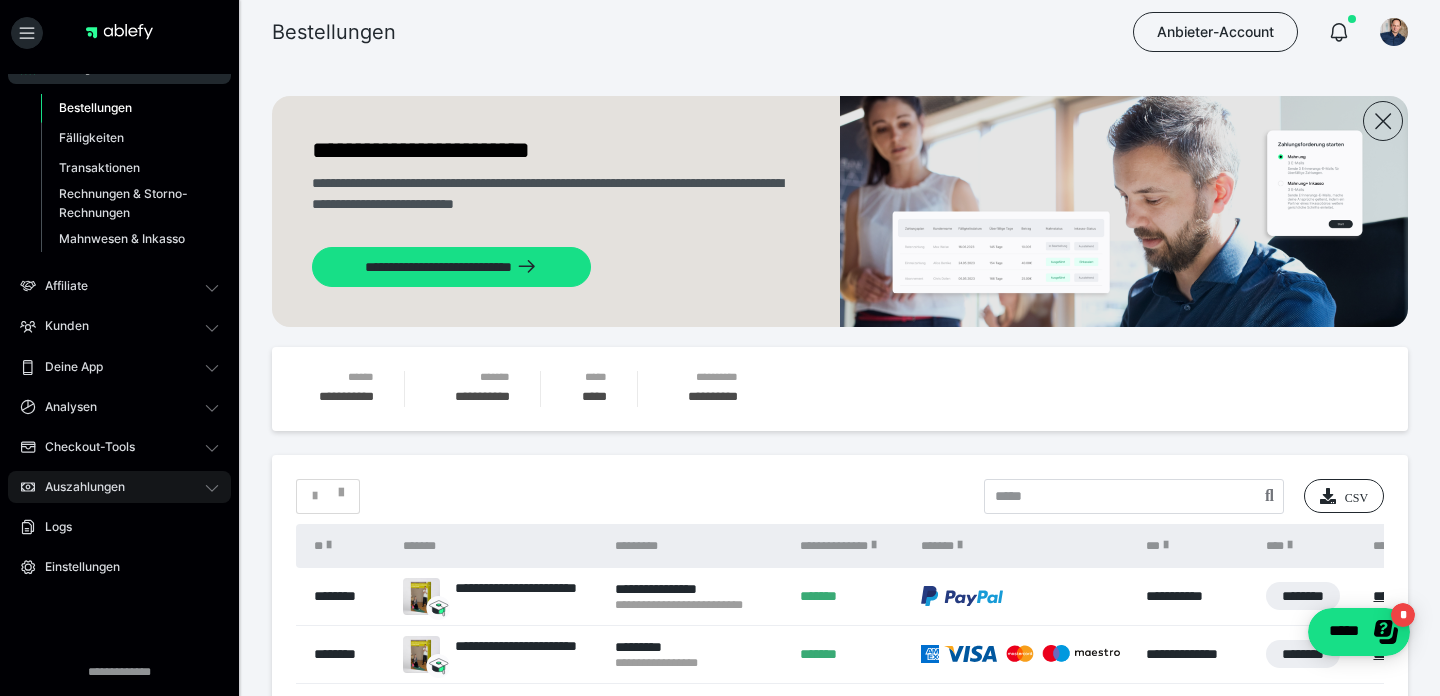 click on "Auszahlungen" at bounding box center [78, 487] 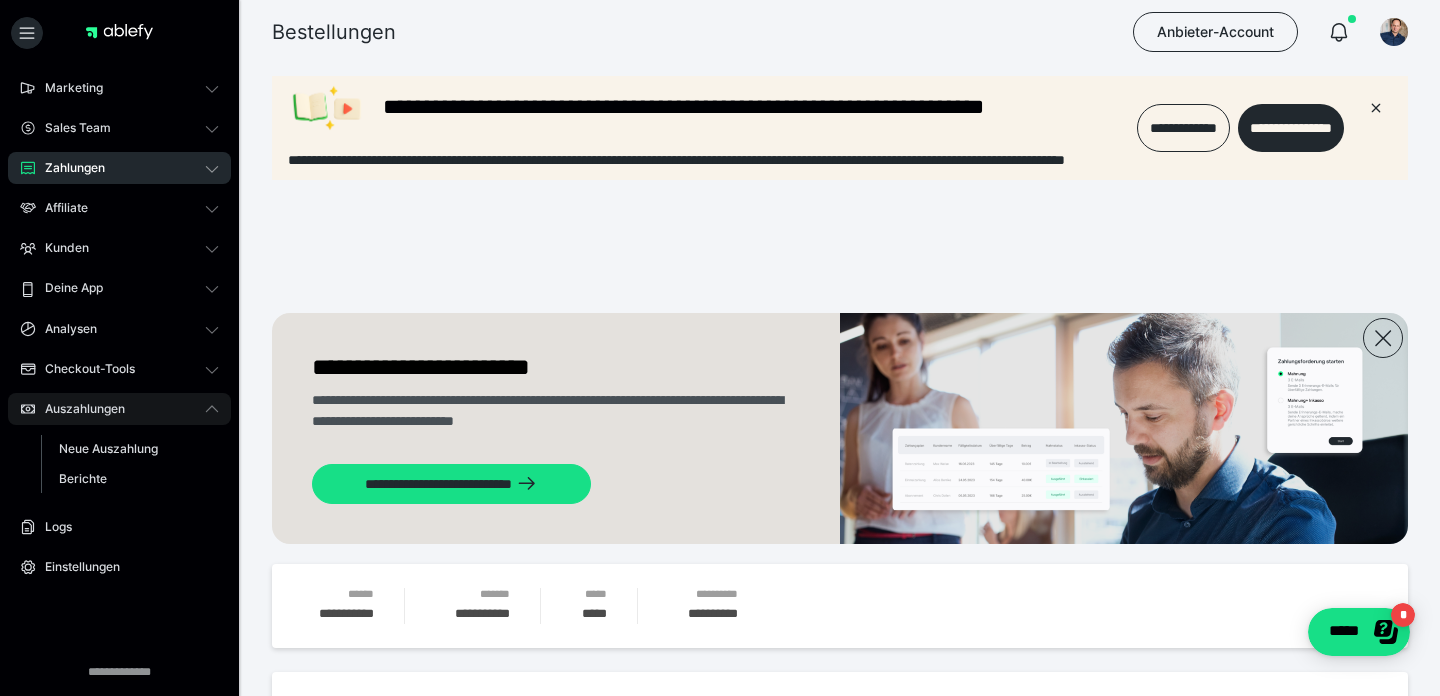 scroll, scrollTop: 0, scrollLeft: 0, axis: both 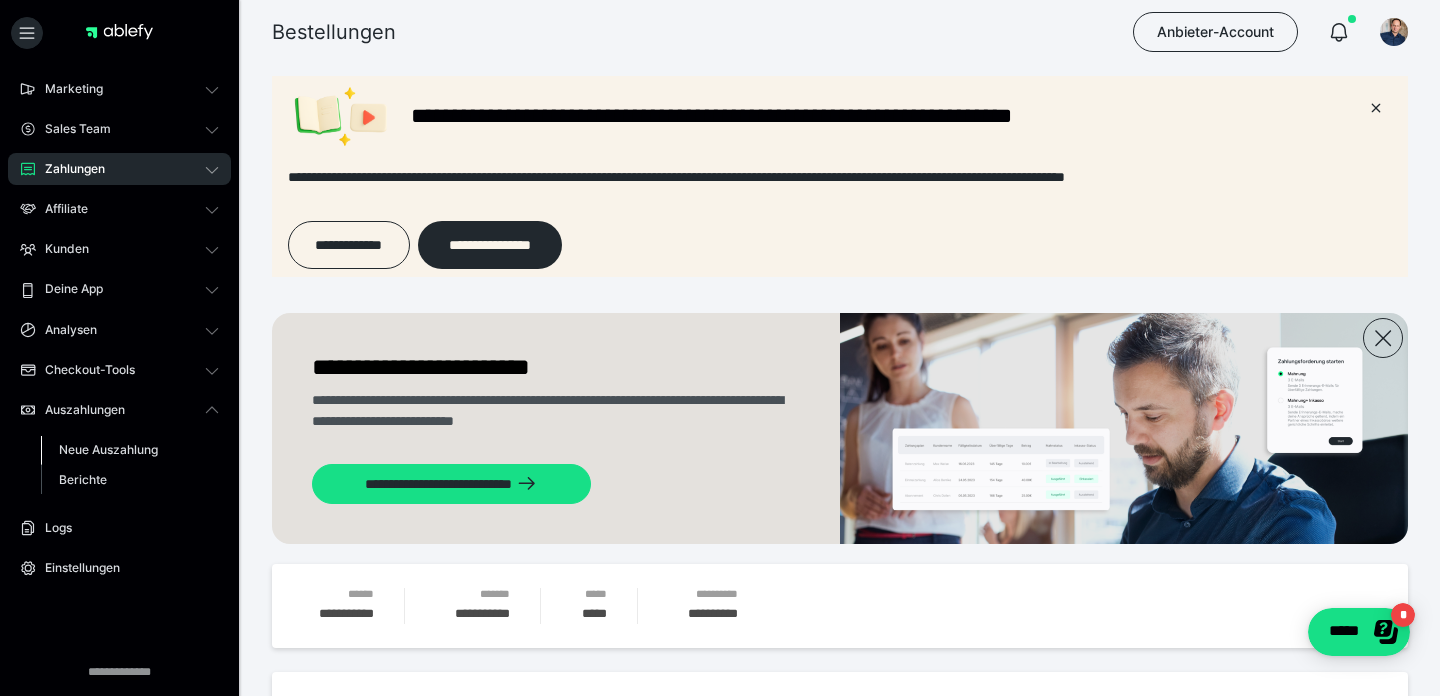 click on "Neue Auszahlung" at bounding box center (108, 449) 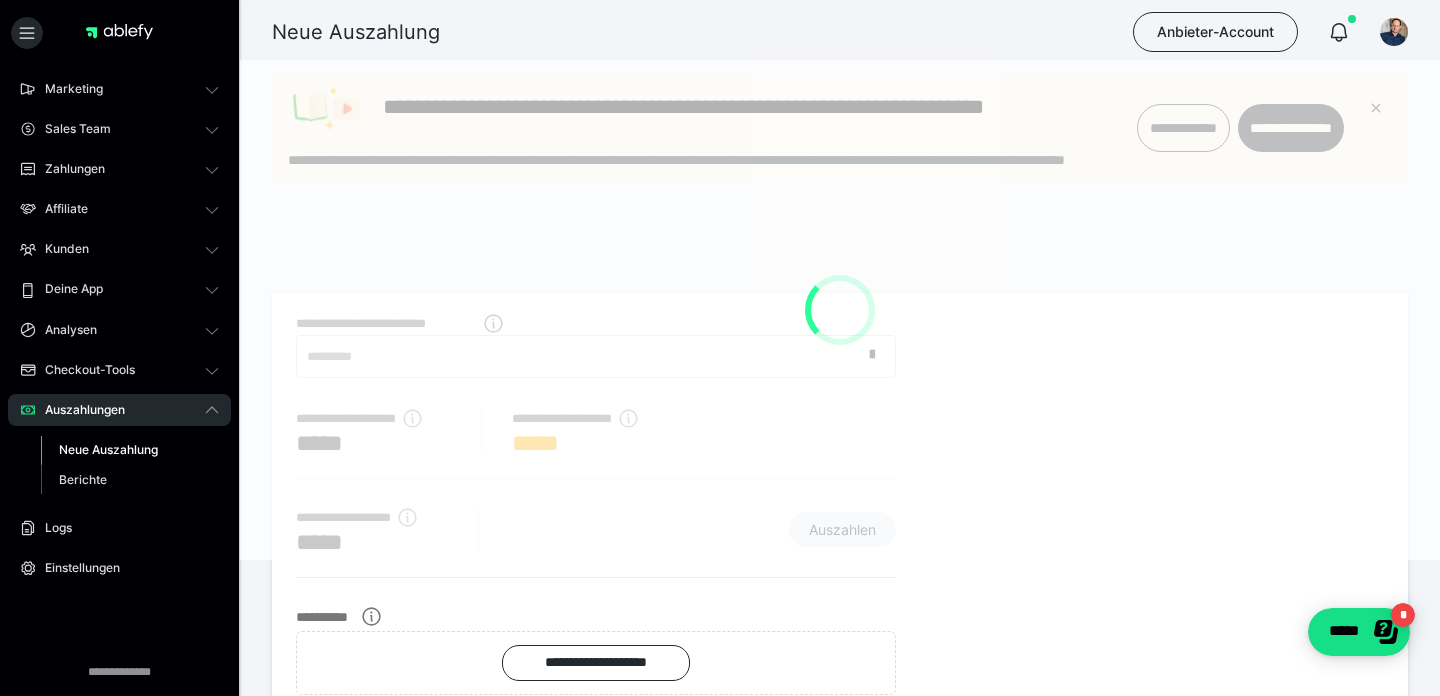 scroll, scrollTop: 0, scrollLeft: 0, axis: both 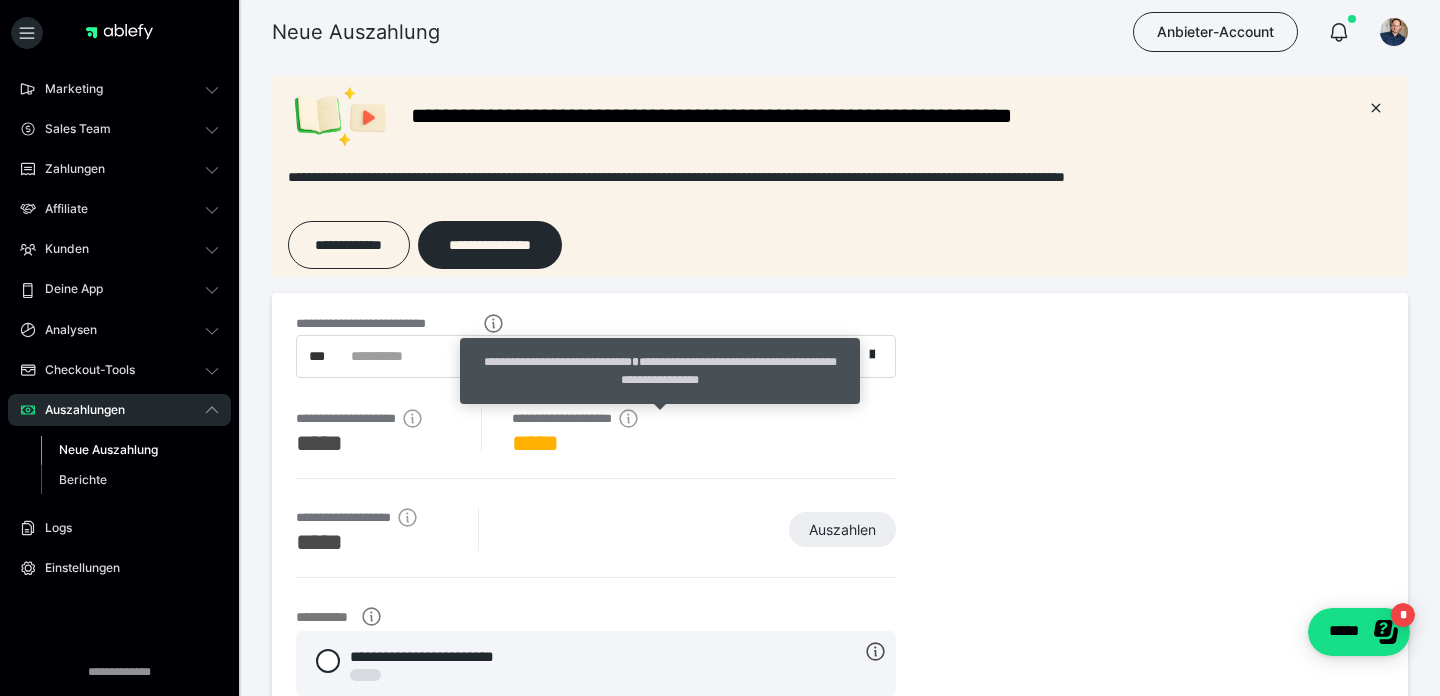click on "**********" at bounding box center (660, 371) 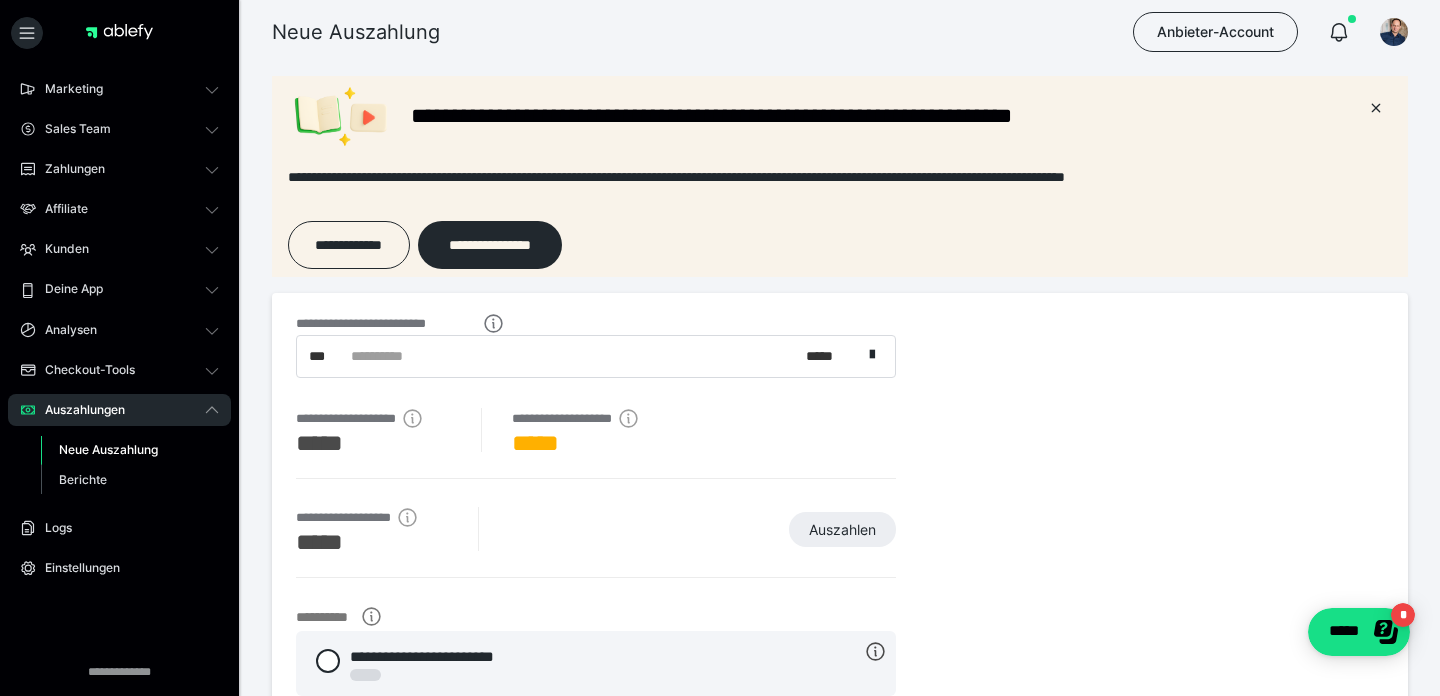 click on "**********" at bounding box center (840, 558) 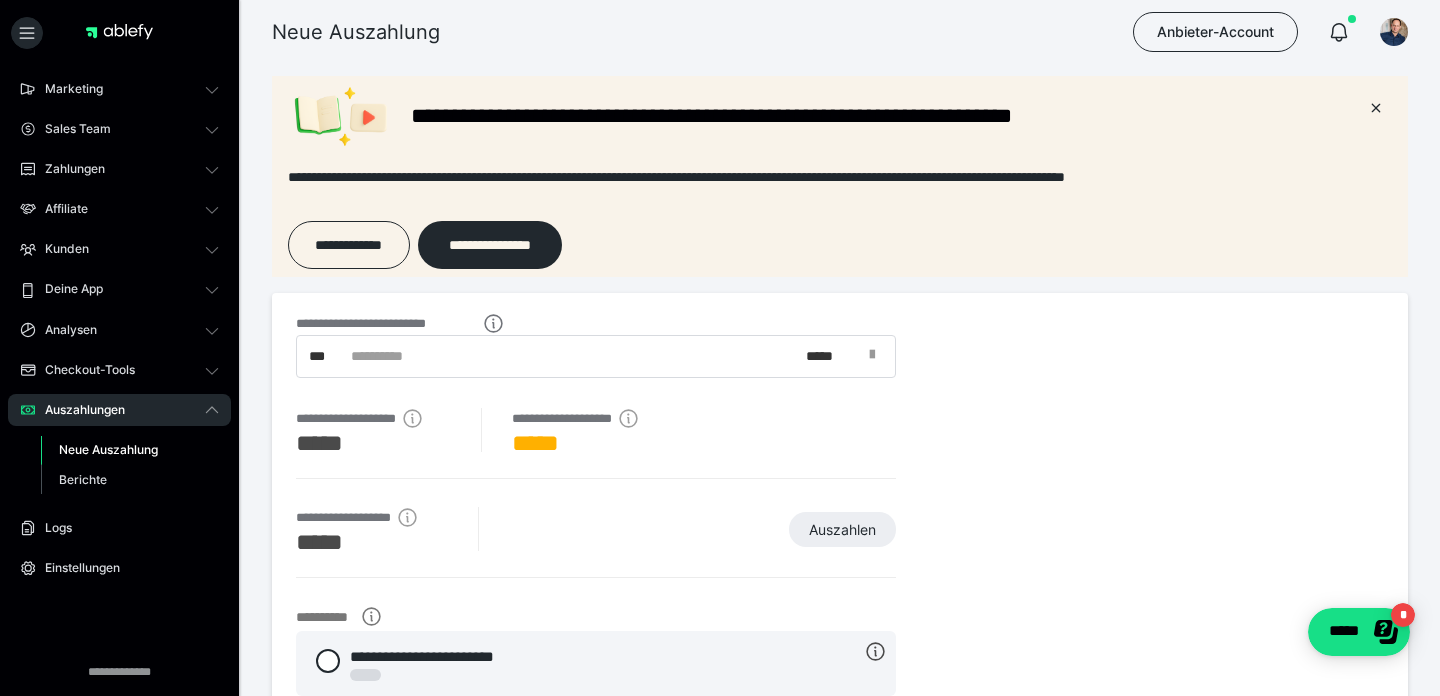 click at bounding box center (878, 357) 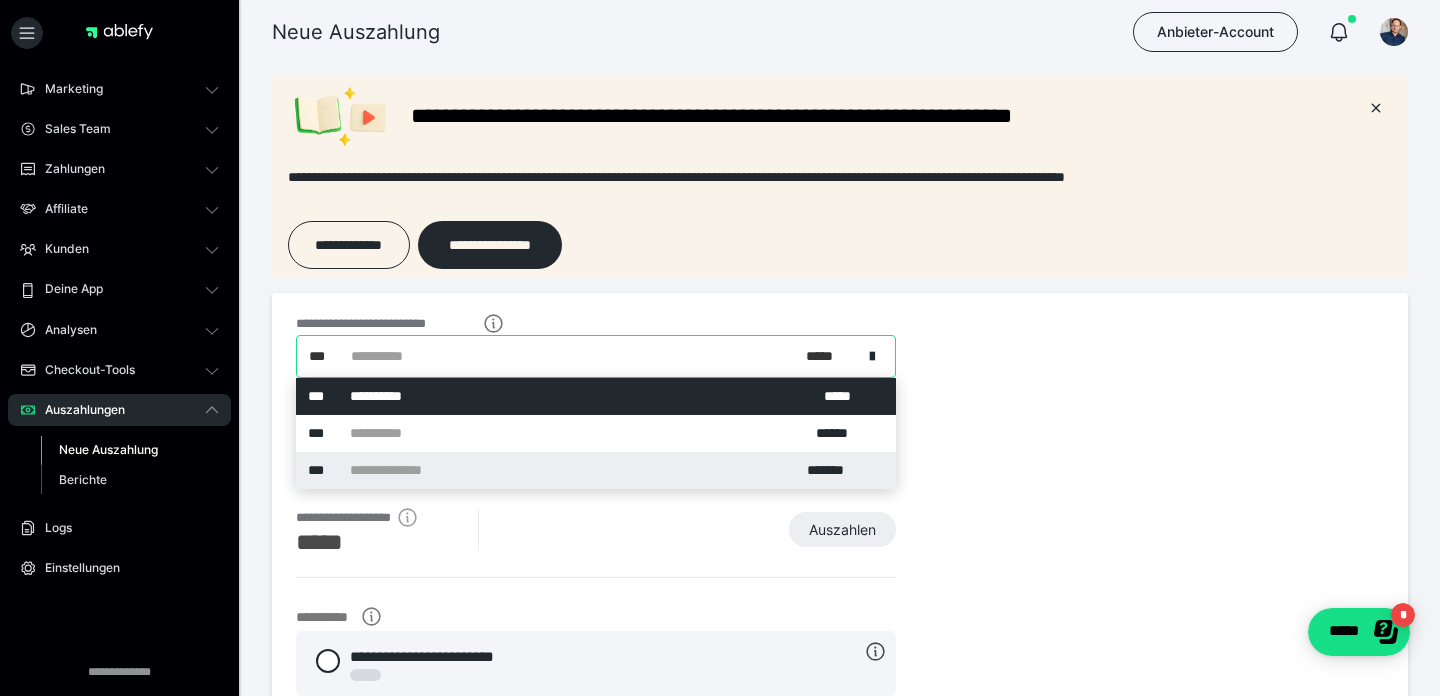 click on "*******" at bounding box center (835, 470) 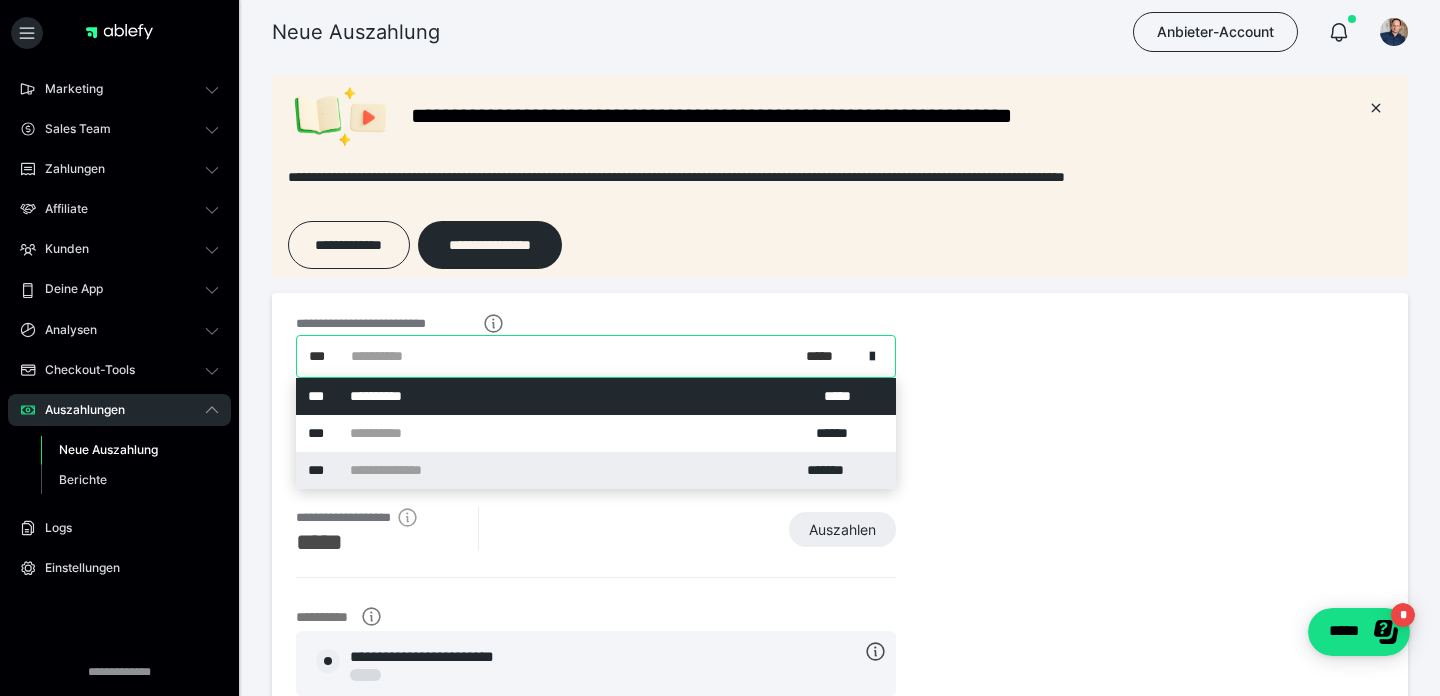 radio on "****" 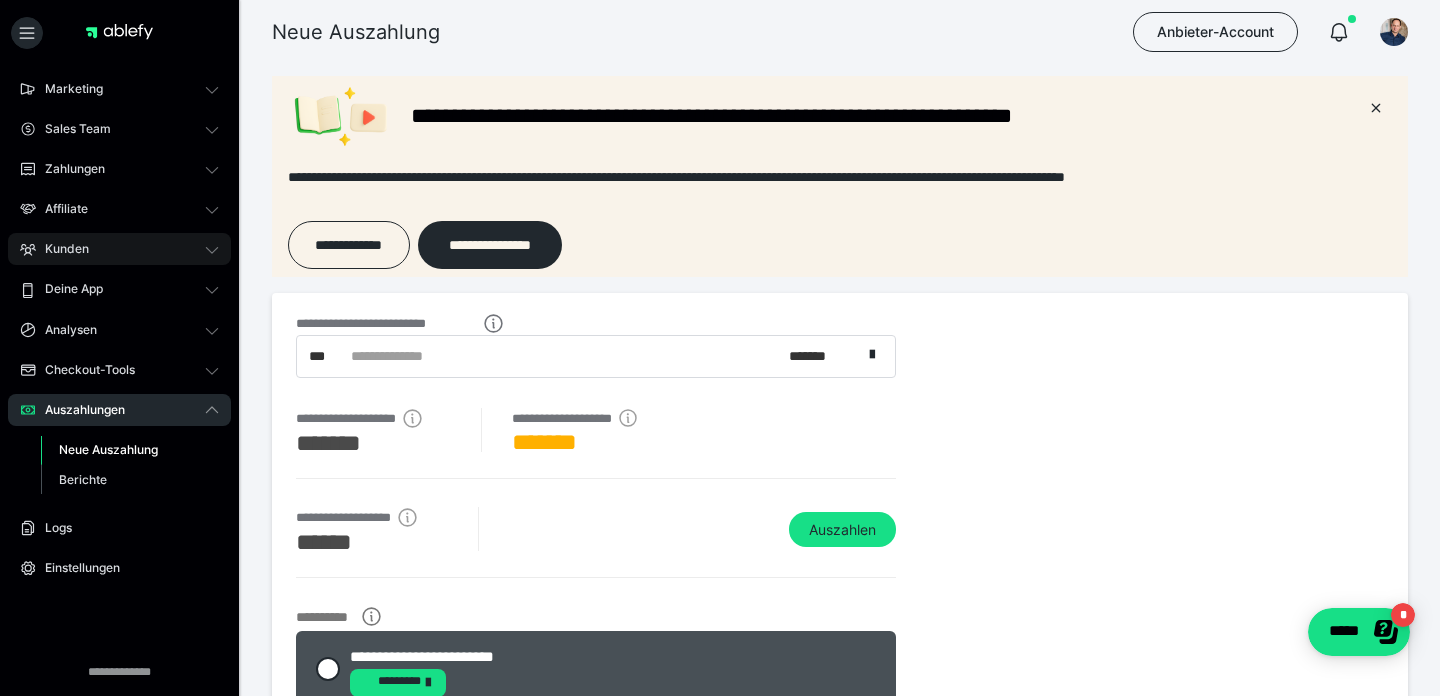 click on "Kunden" at bounding box center [119, 249] 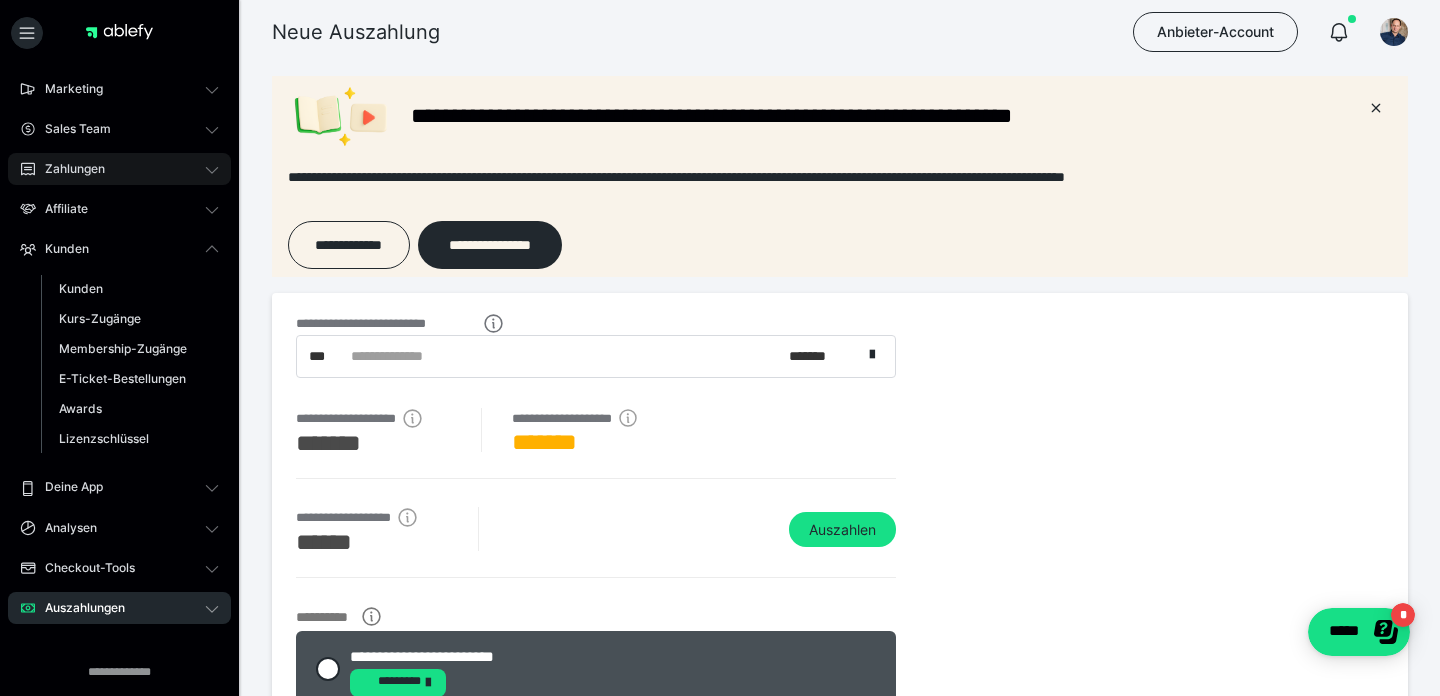 click on "Zahlungen" at bounding box center [119, 169] 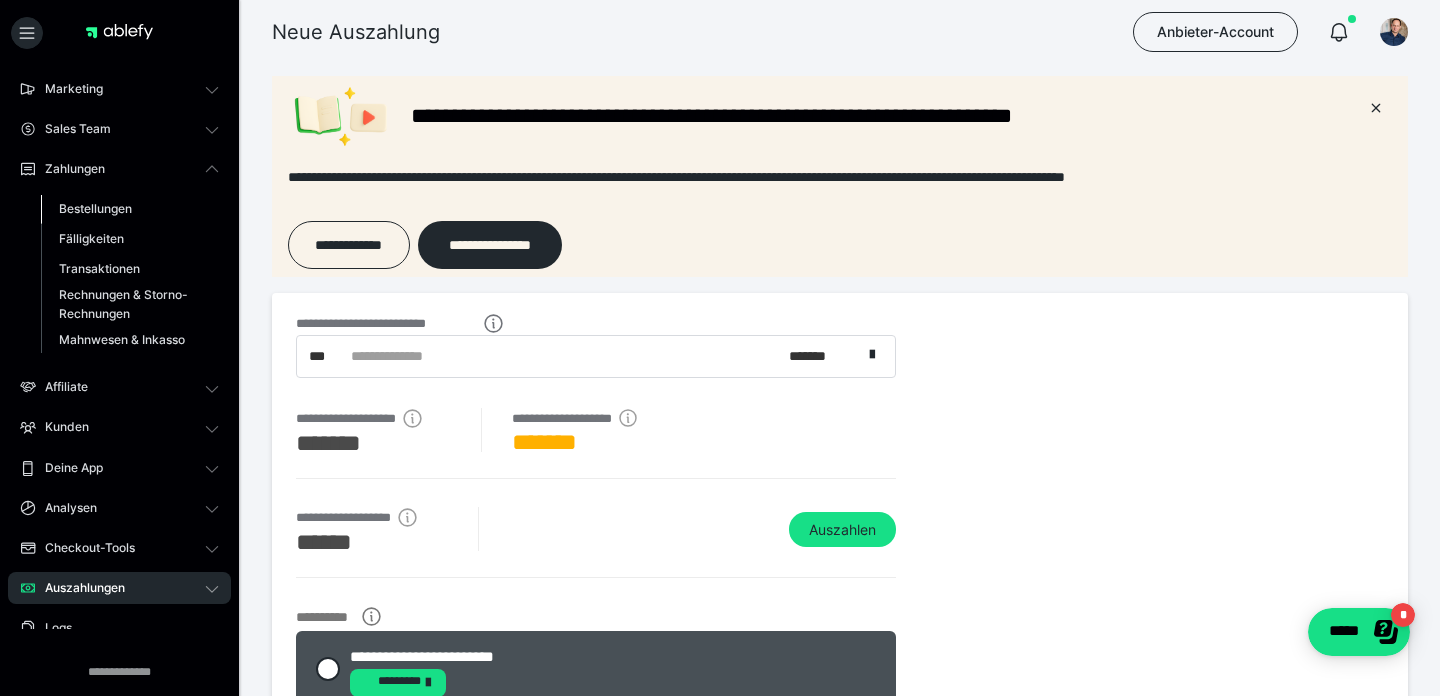 click on "Bestellungen" at bounding box center [95, 208] 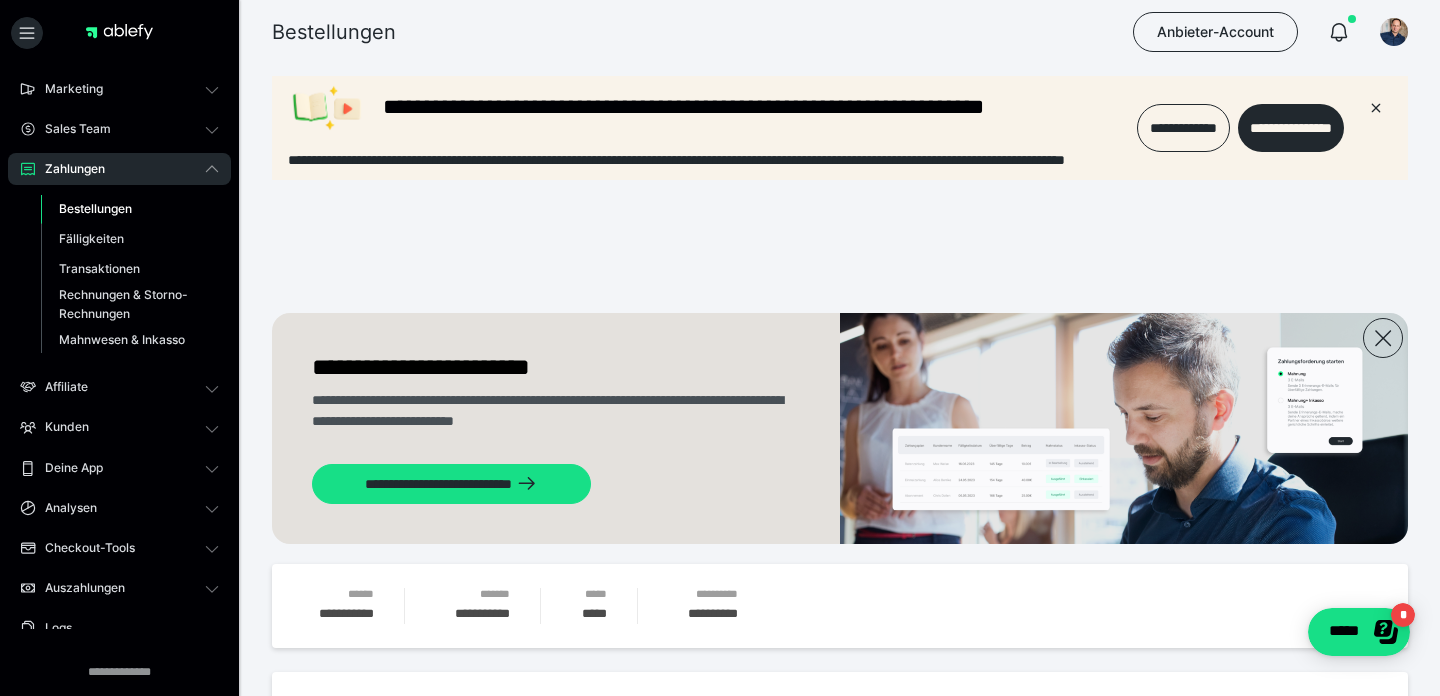 scroll, scrollTop: 0, scrollLeft: 0, axis: both 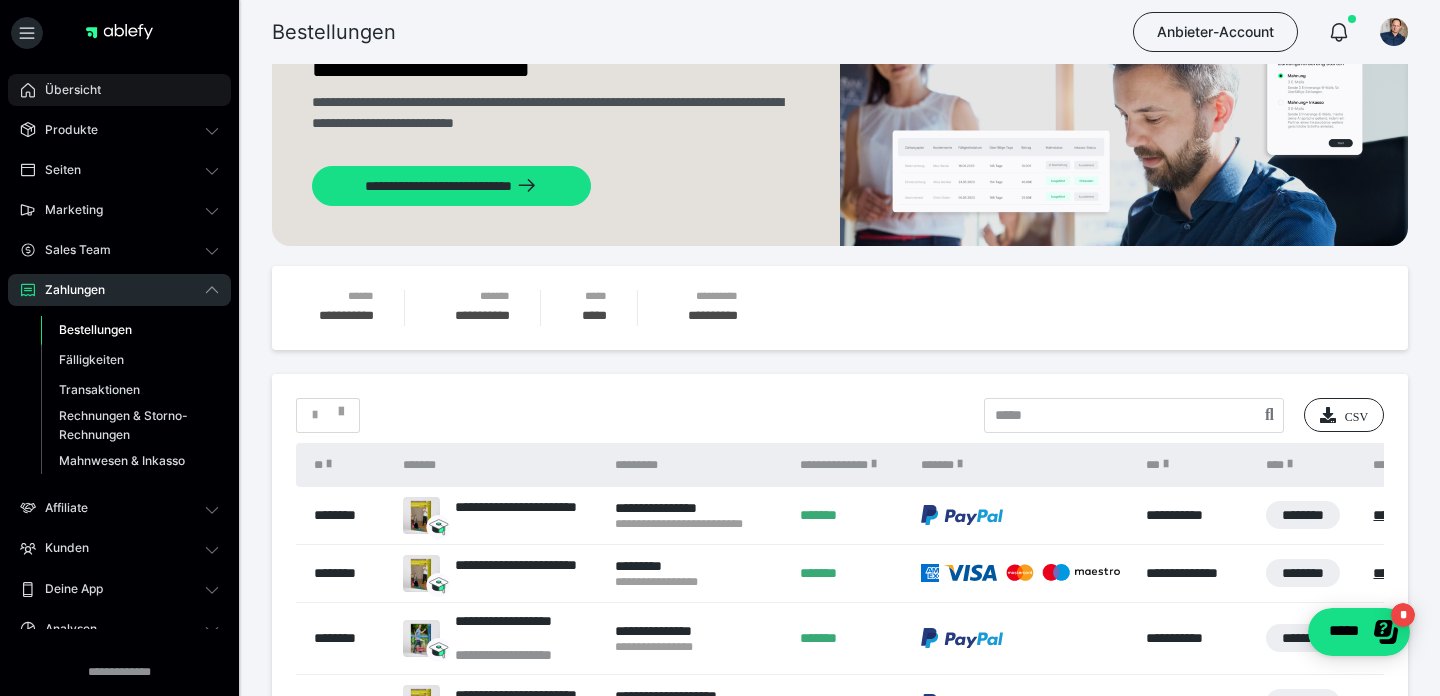 click on "Übersicht" at bounding box center [66, 90] 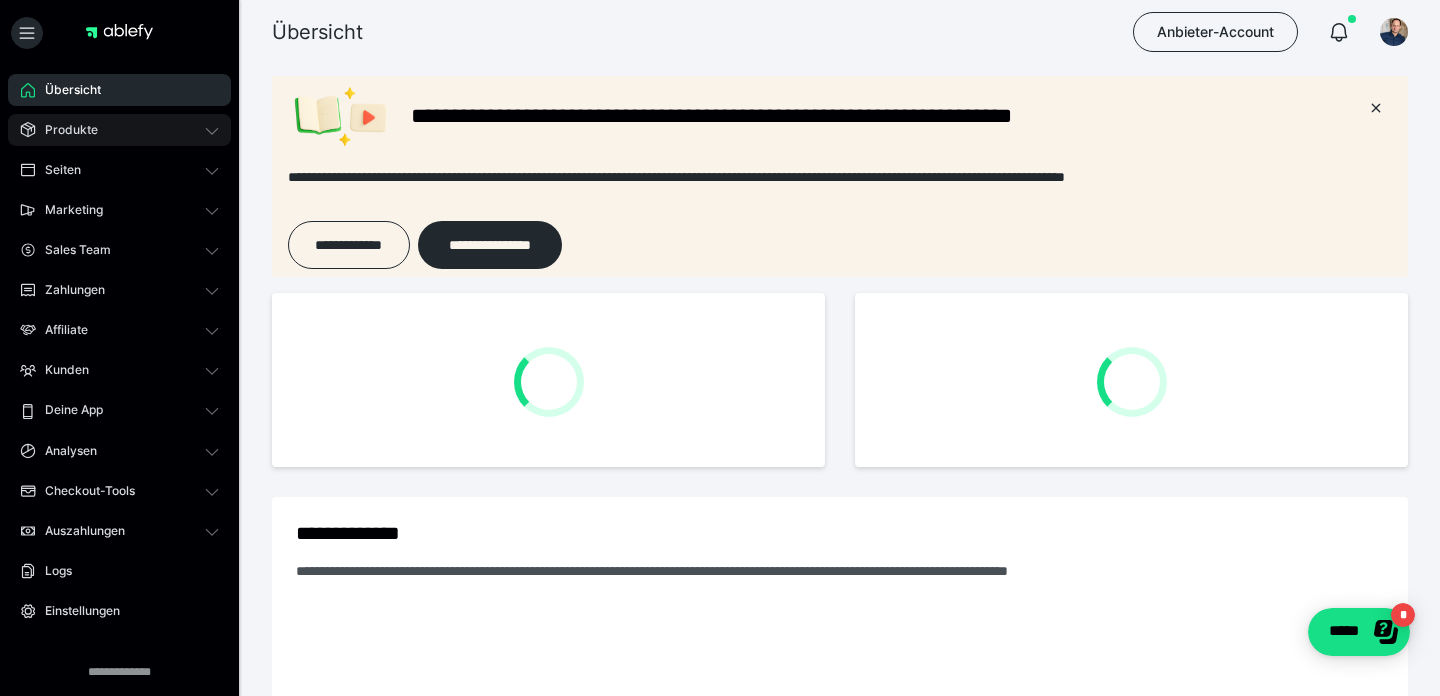 scroll, scrollTop: 0, scrollLeft: 0, axis: both 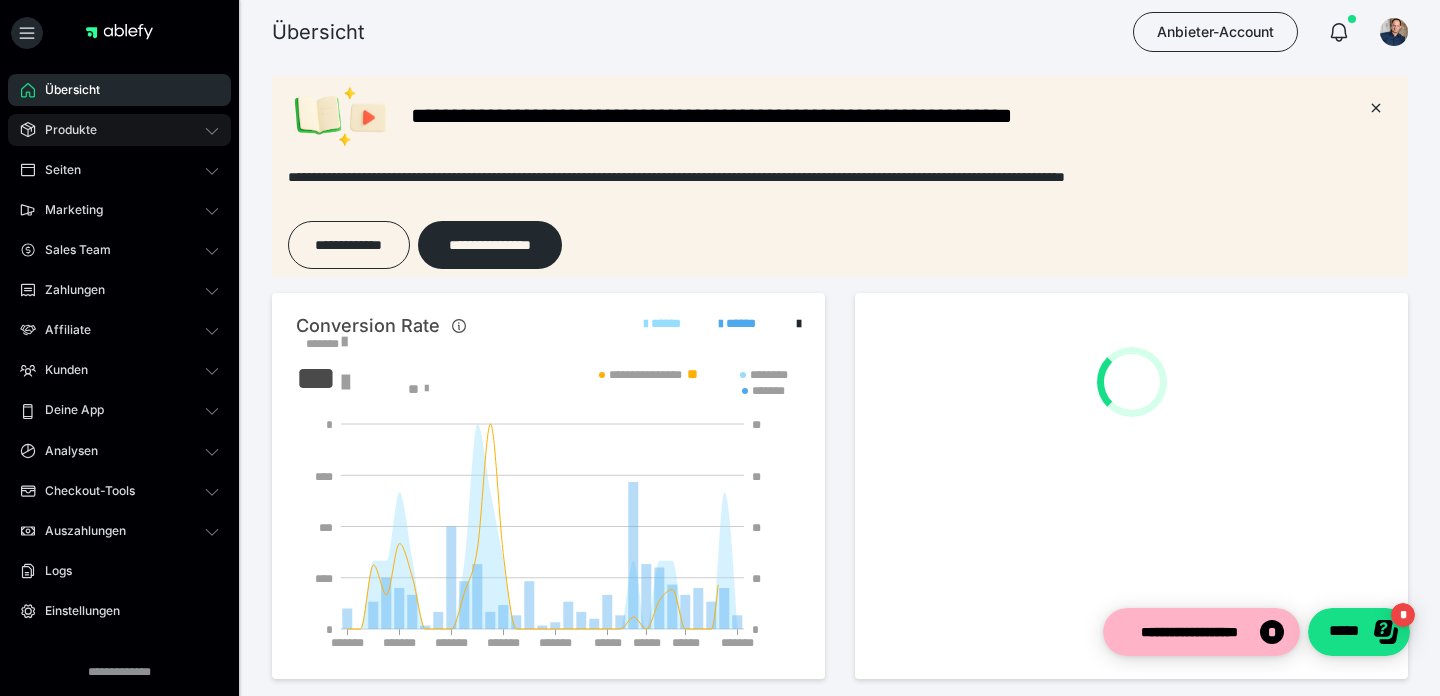 click on "Produkte" at bounding box center (64, 130) 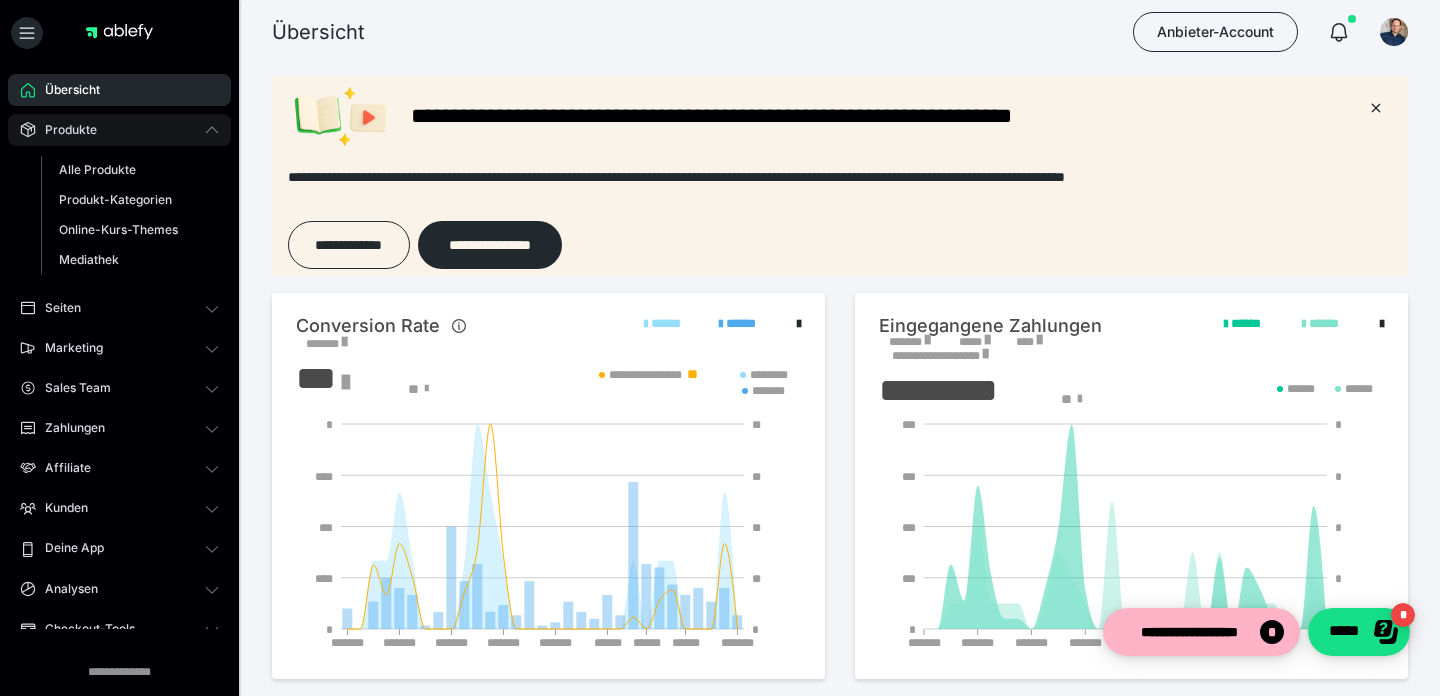 click on "Produkte" at bounding box center [64, 130] 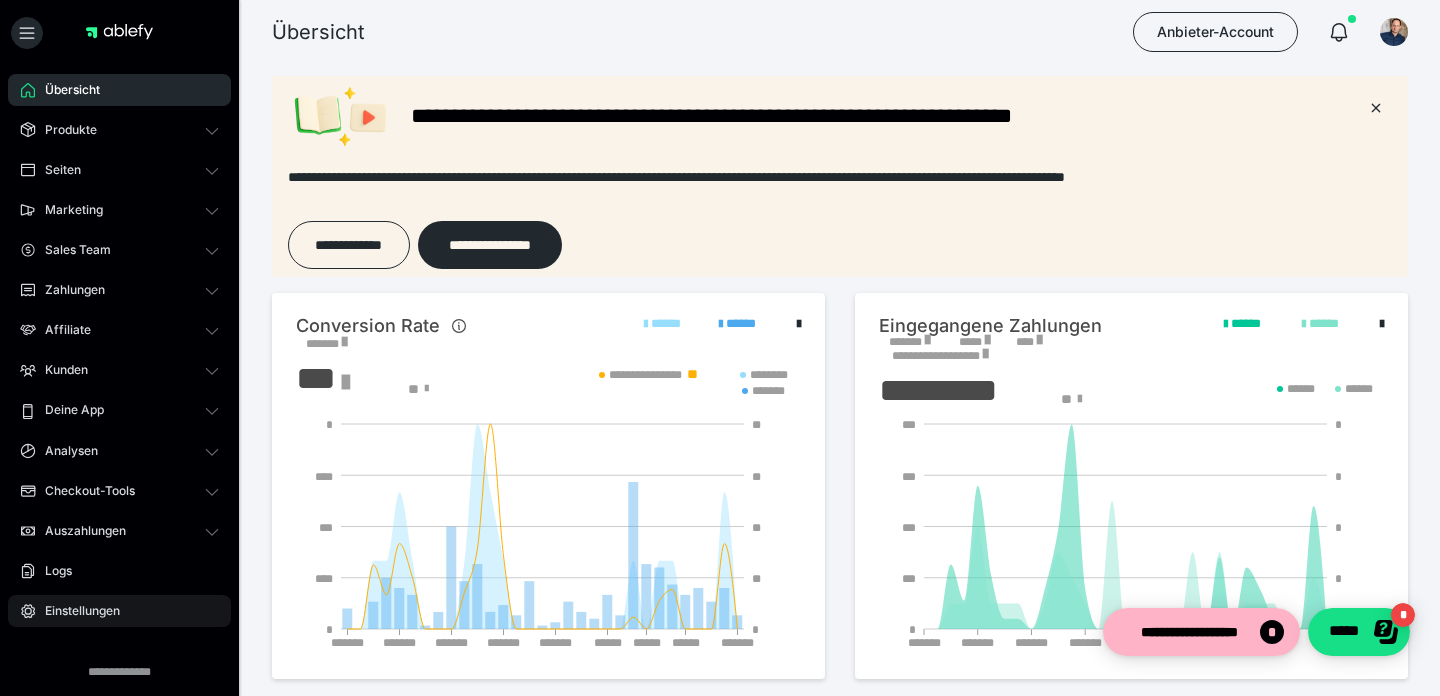 click on "Einstellungen" at bounding box center (119, 611) 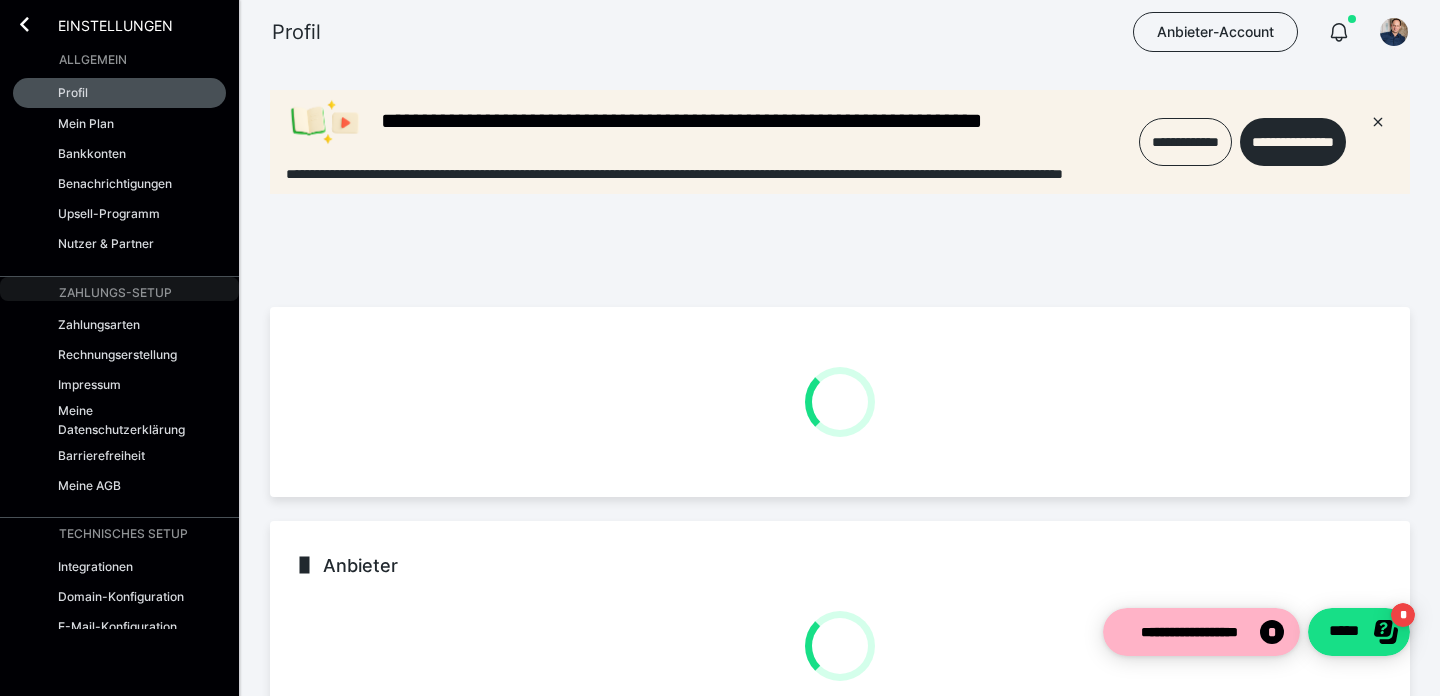 scroll, scrollTop: 0, scrollLeft: 0, axis: both 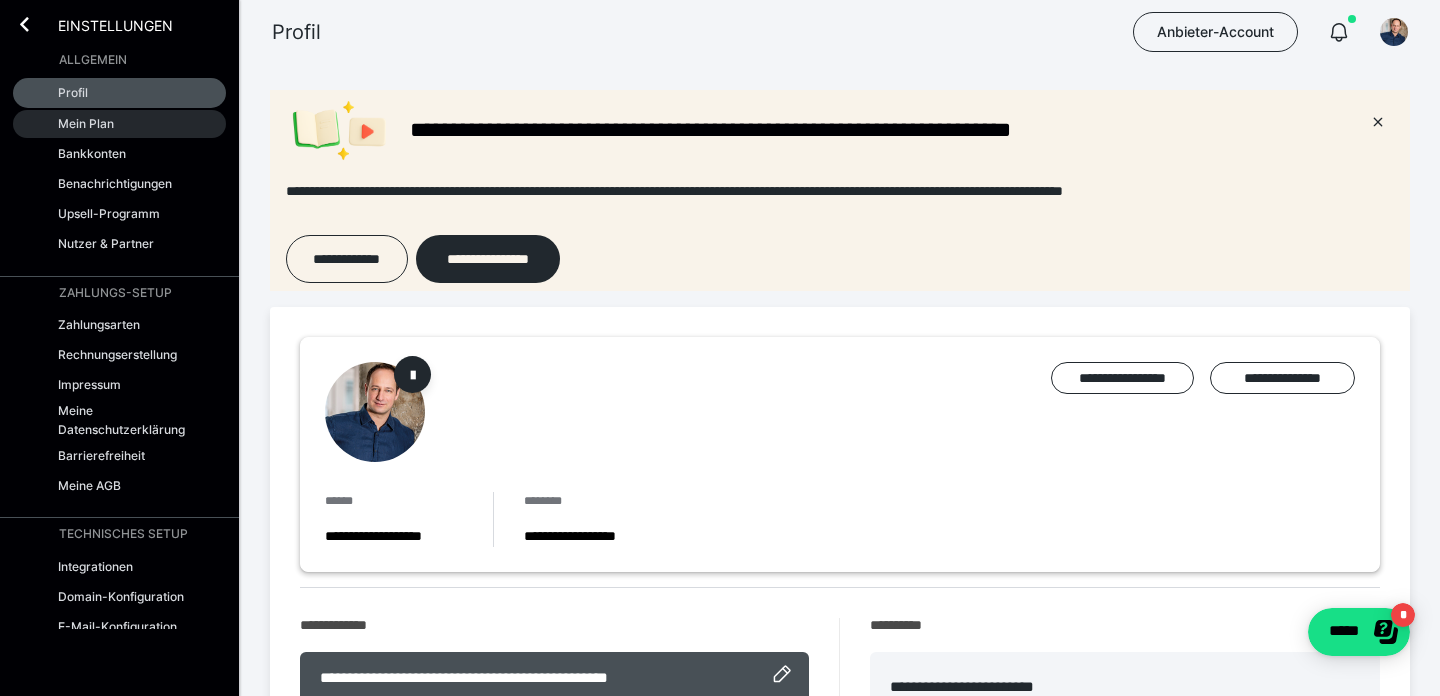 click on "Mein Plan" at bounding box center (119, 124) 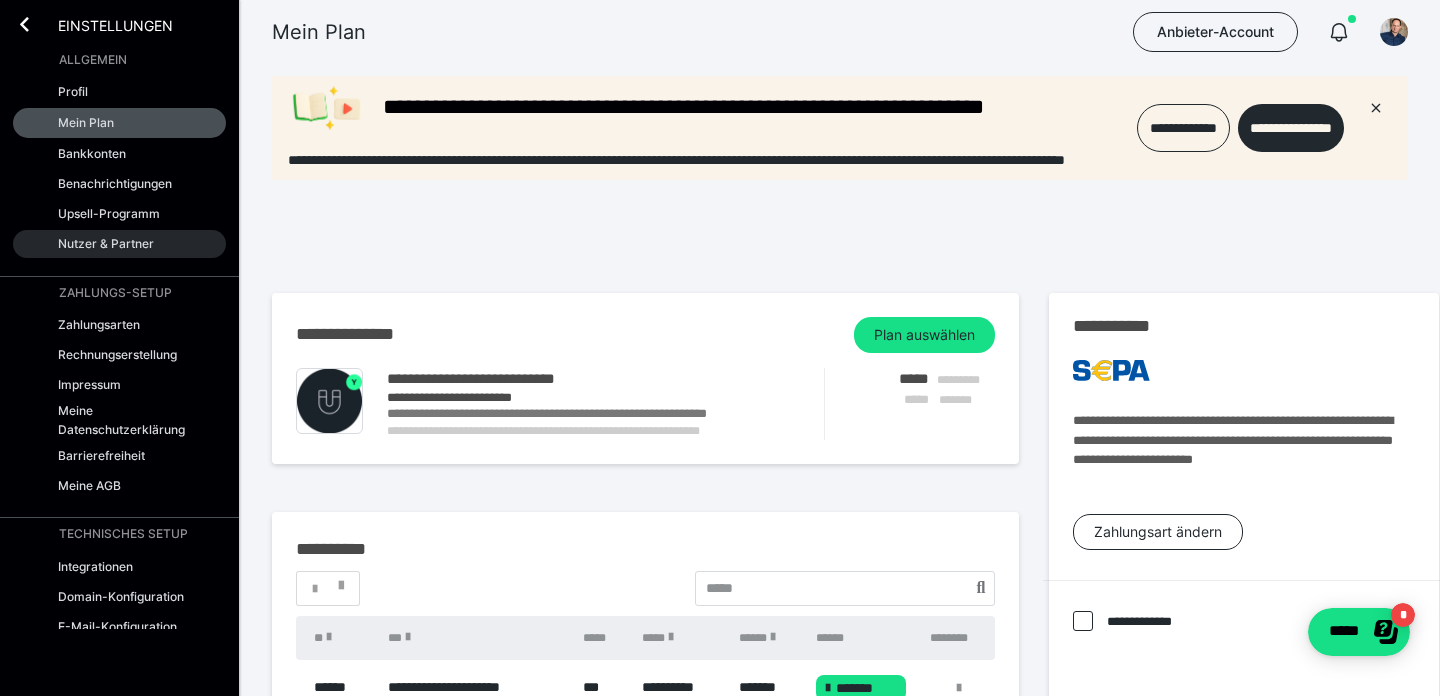 scroll, scrollTop: 0, scrollLeft: 0, axis: both 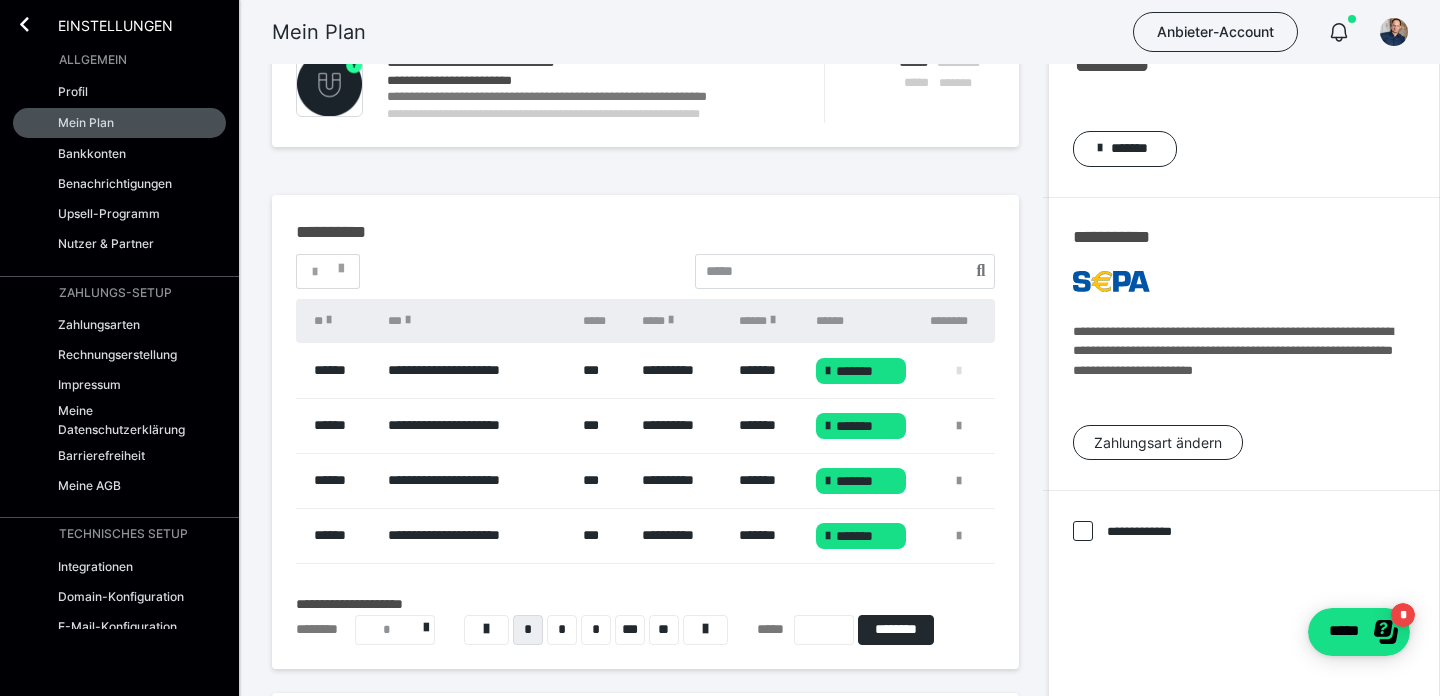 click at bounding box center [959, 371] 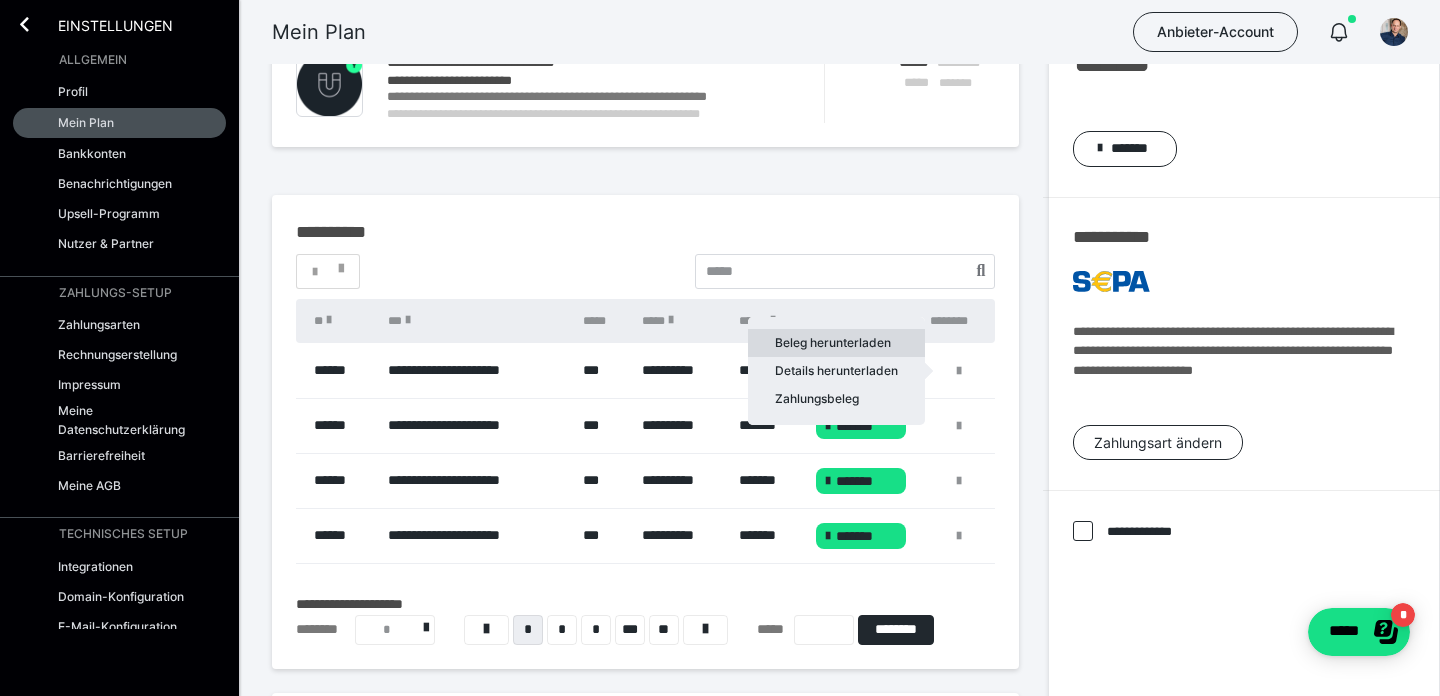 click on "Beleg herunterladen" at bounding box center [836, 343] 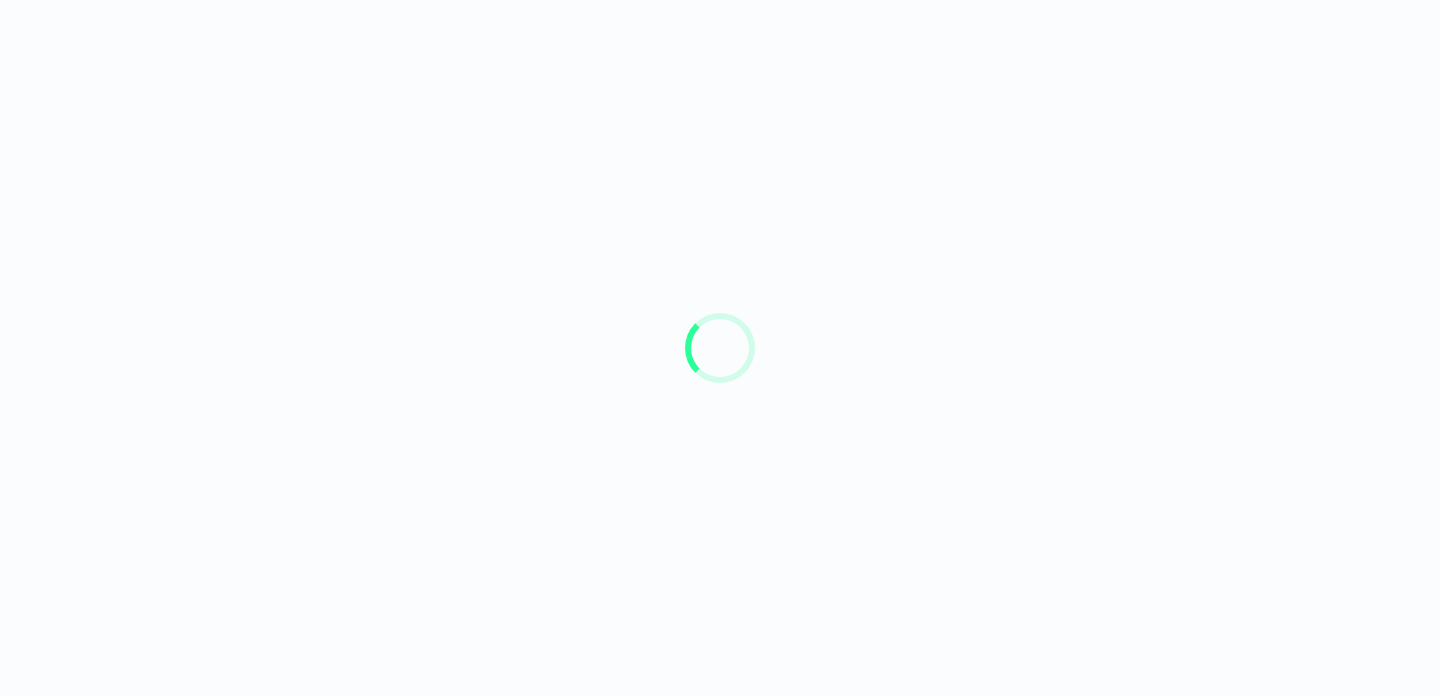scroll, scrollTop: 0, scrollLeft: 0, axis: both 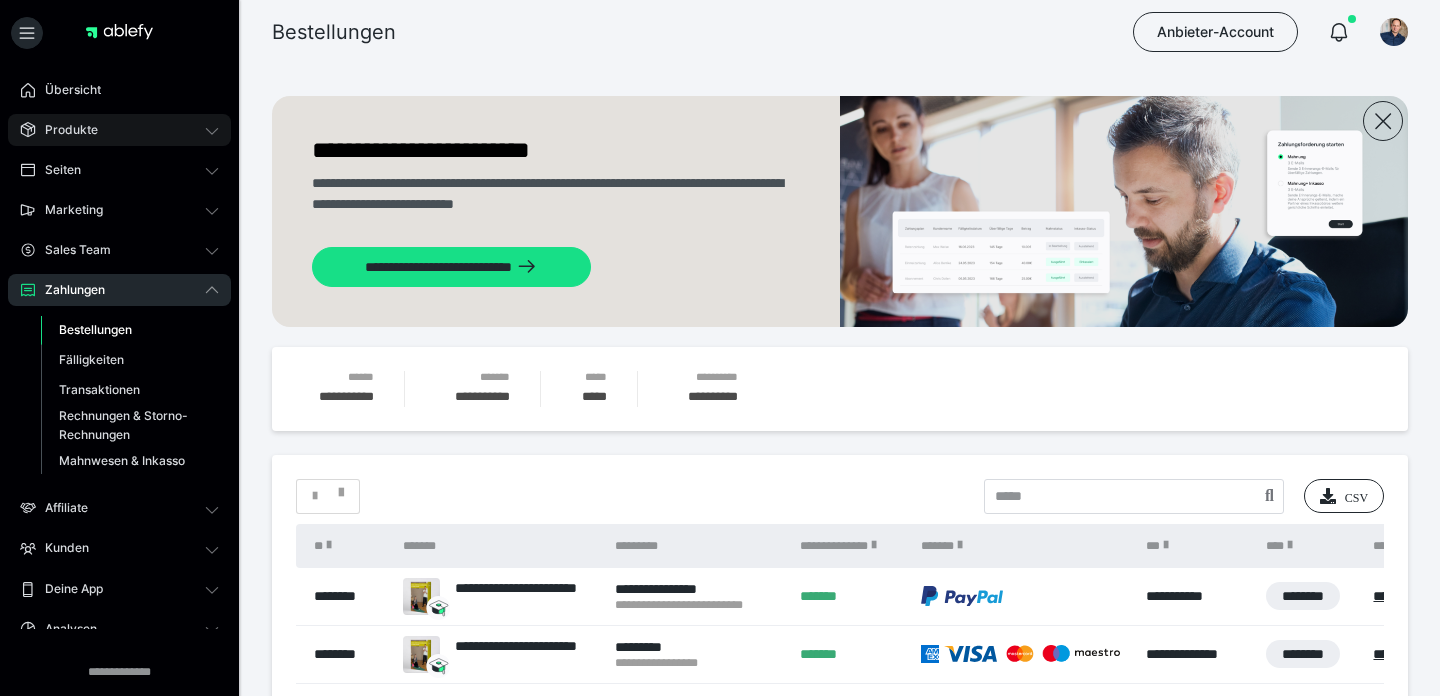 click on "Produkte" at bounding box center (64, 130) 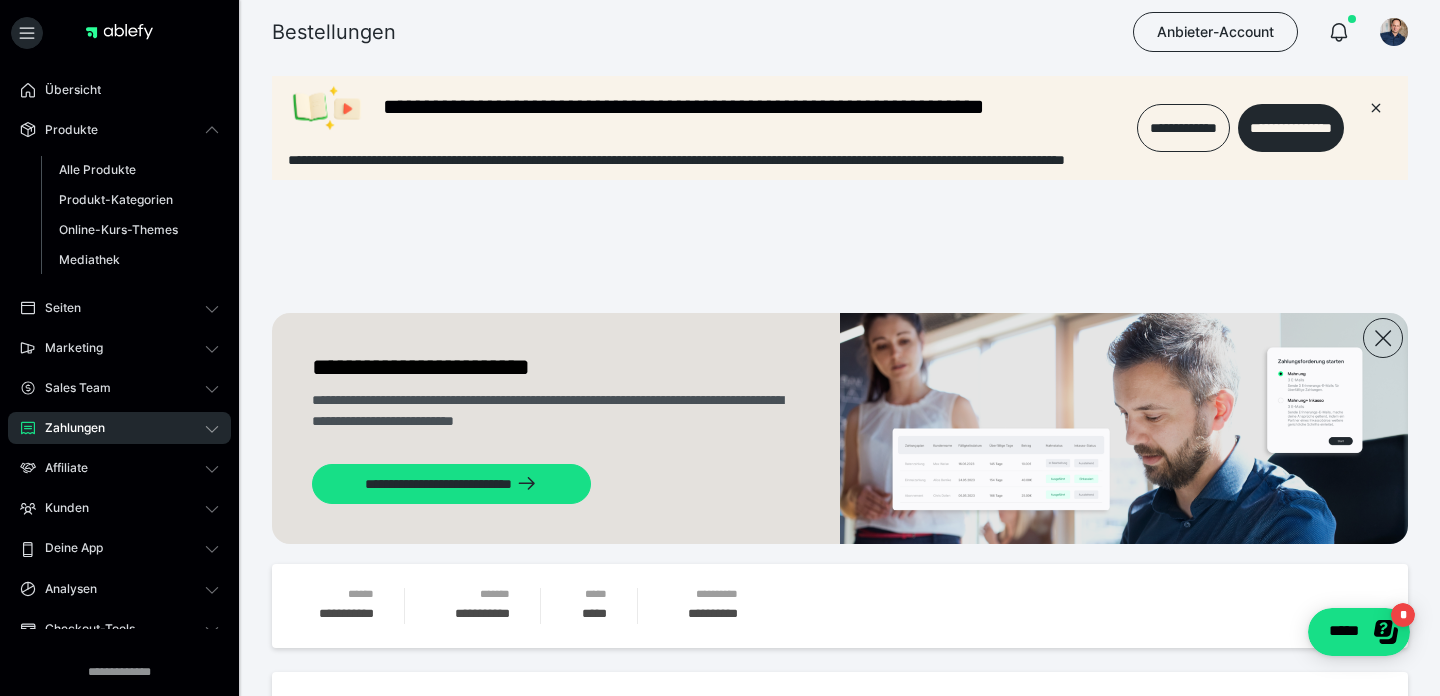scroll, scrollTop: 0, scrollLeft: 0, axis: both 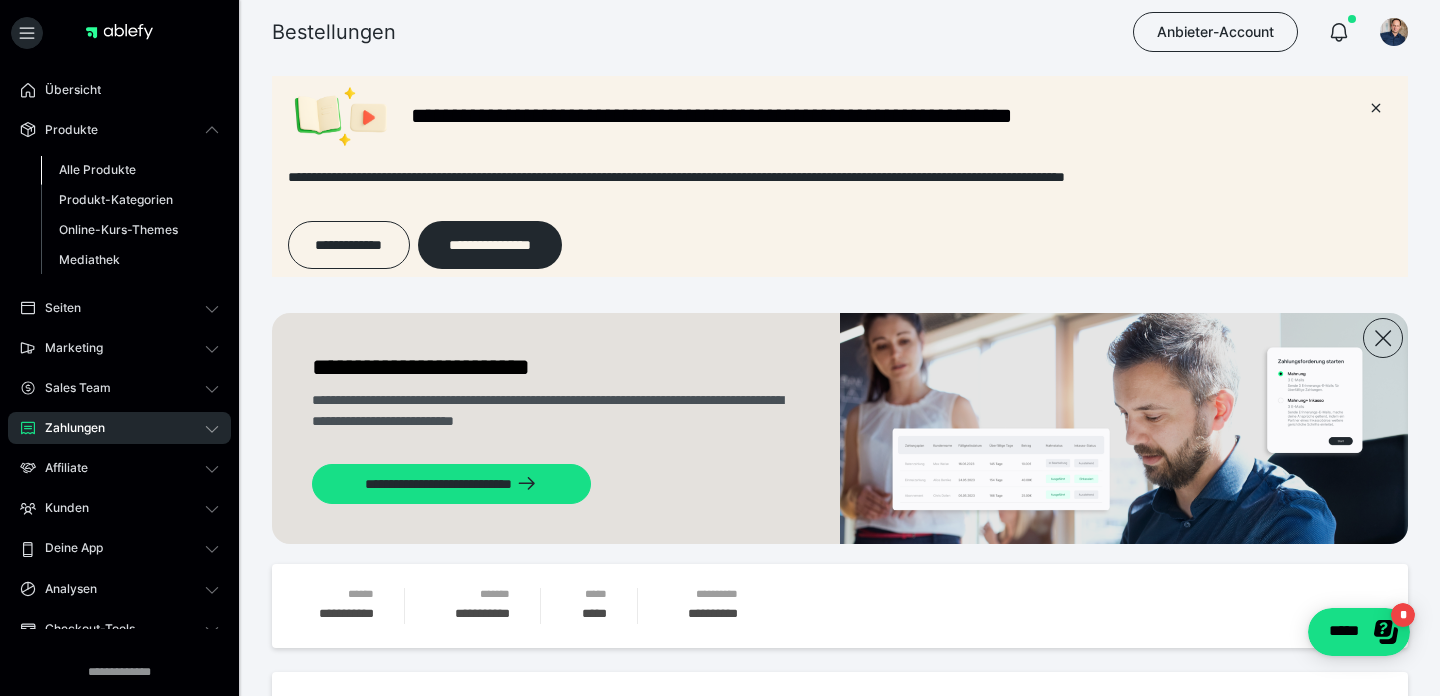 click on "Alle Produkte" at bounding box center [130, 170] 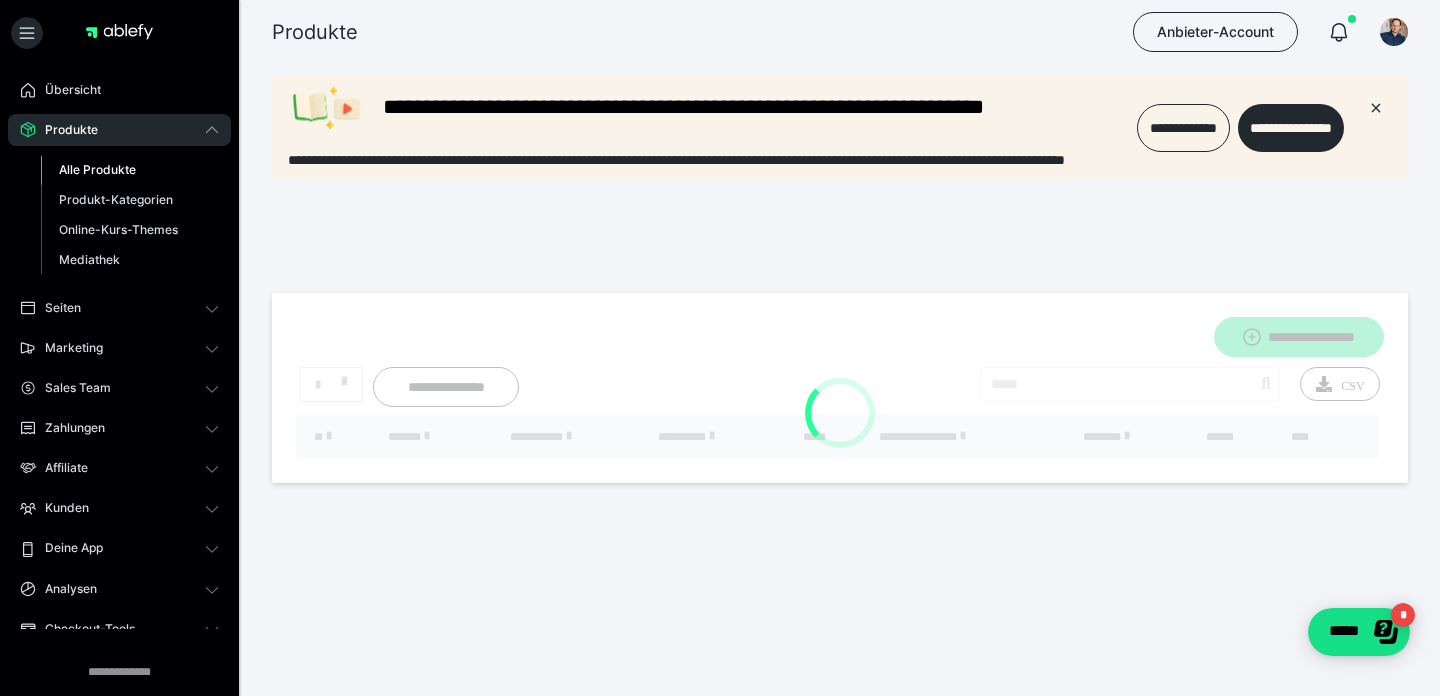 scroll, scrollTop: 0, scrollLeft: 0, axis: both 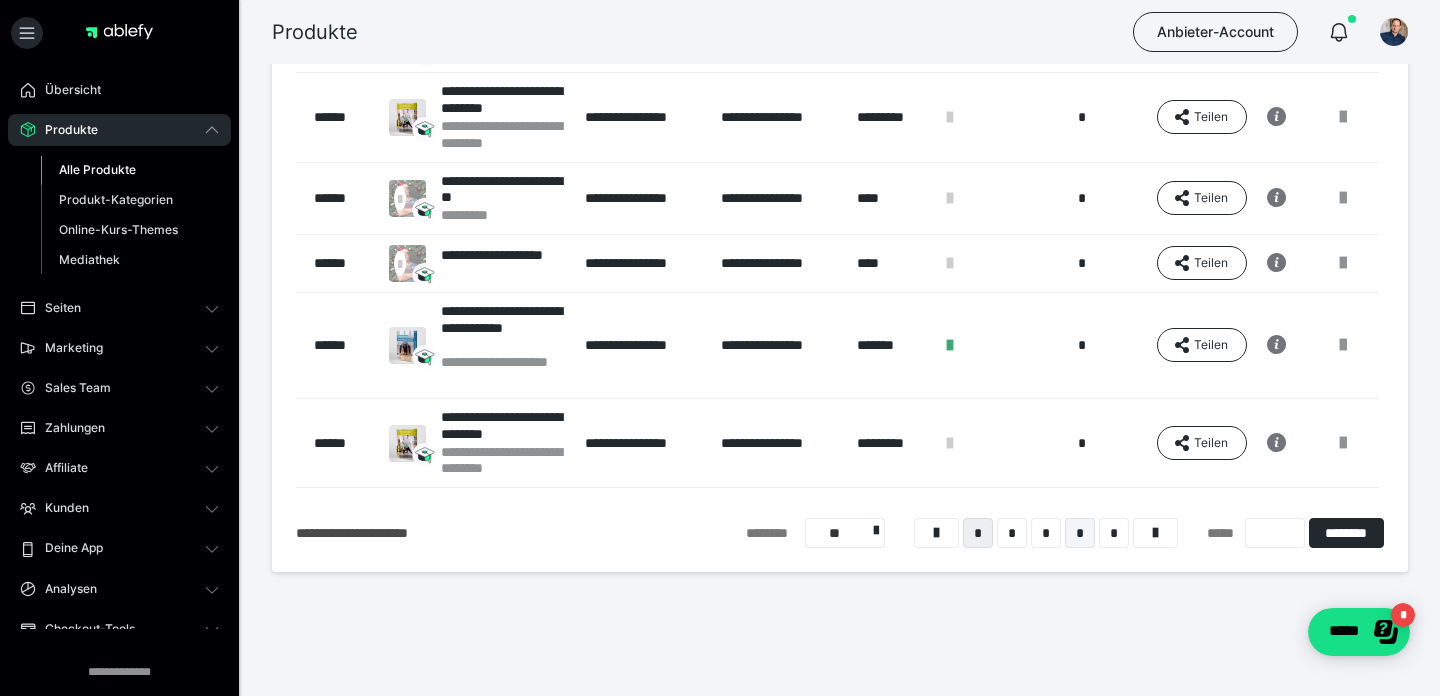 click on "*" at bounding box center (1080, 533) 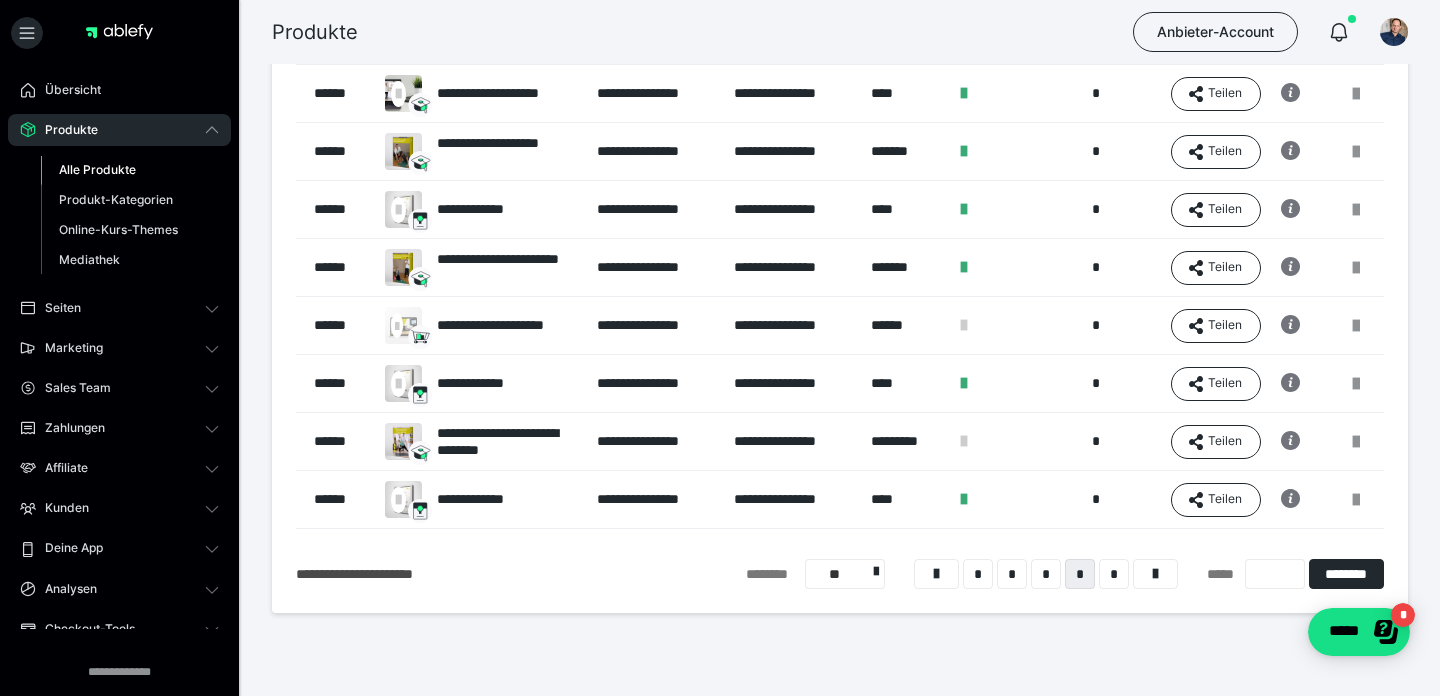 scroll, scrollTop: 564, scrollLeft: 0, axis: vertical 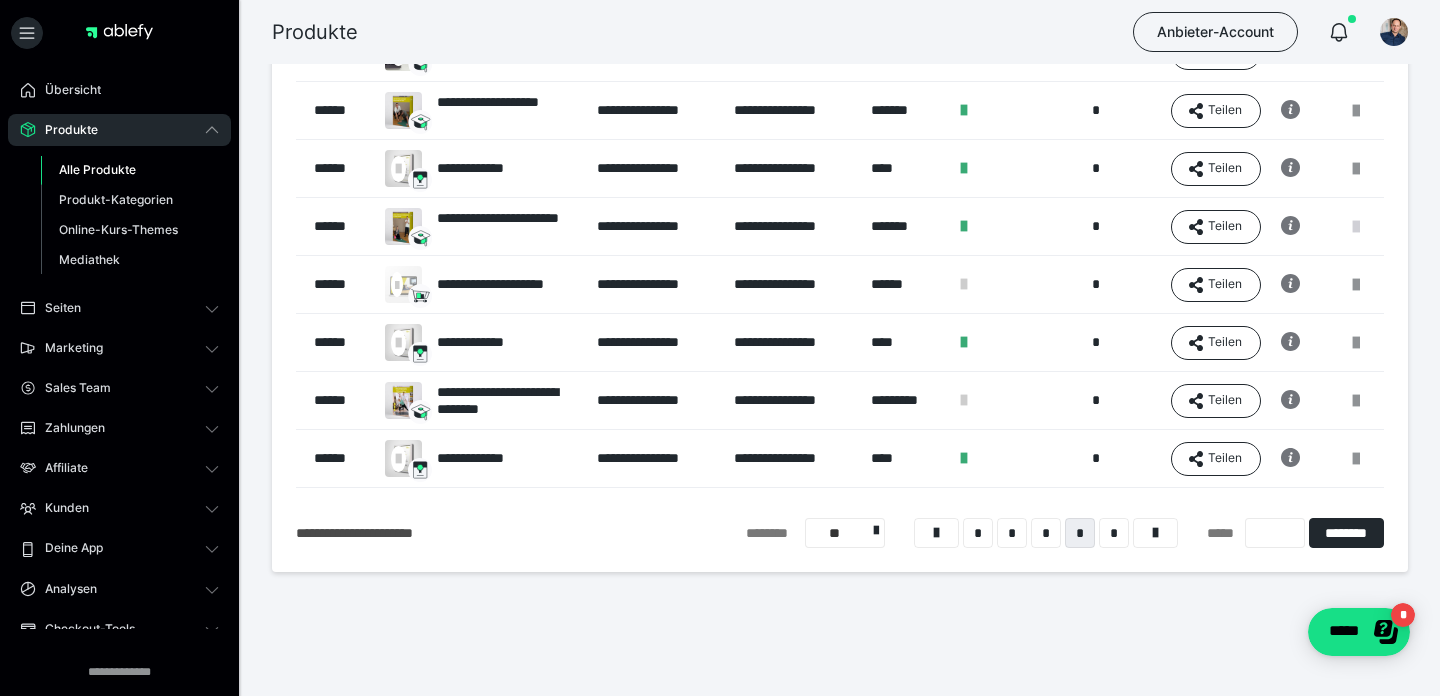 click at bounding box center [1356, 227] 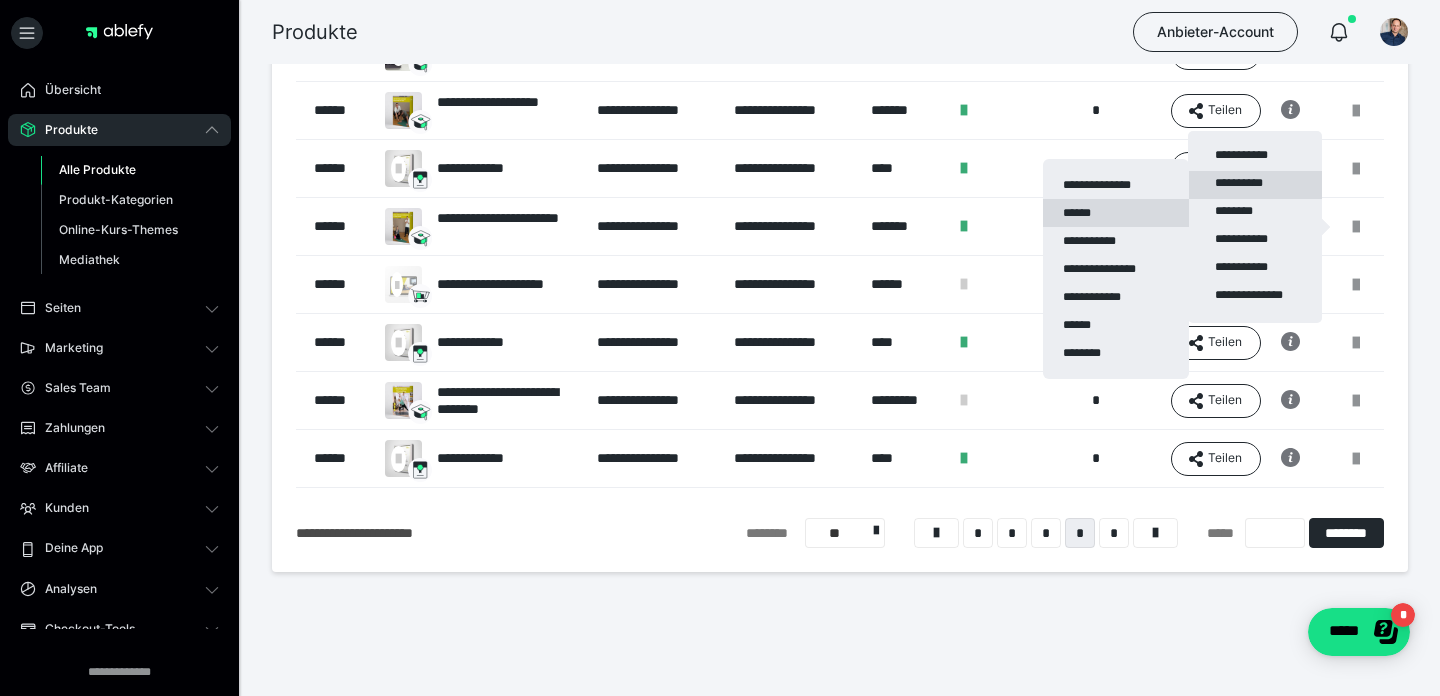 click on "******" at bounding box center [1116, 213] 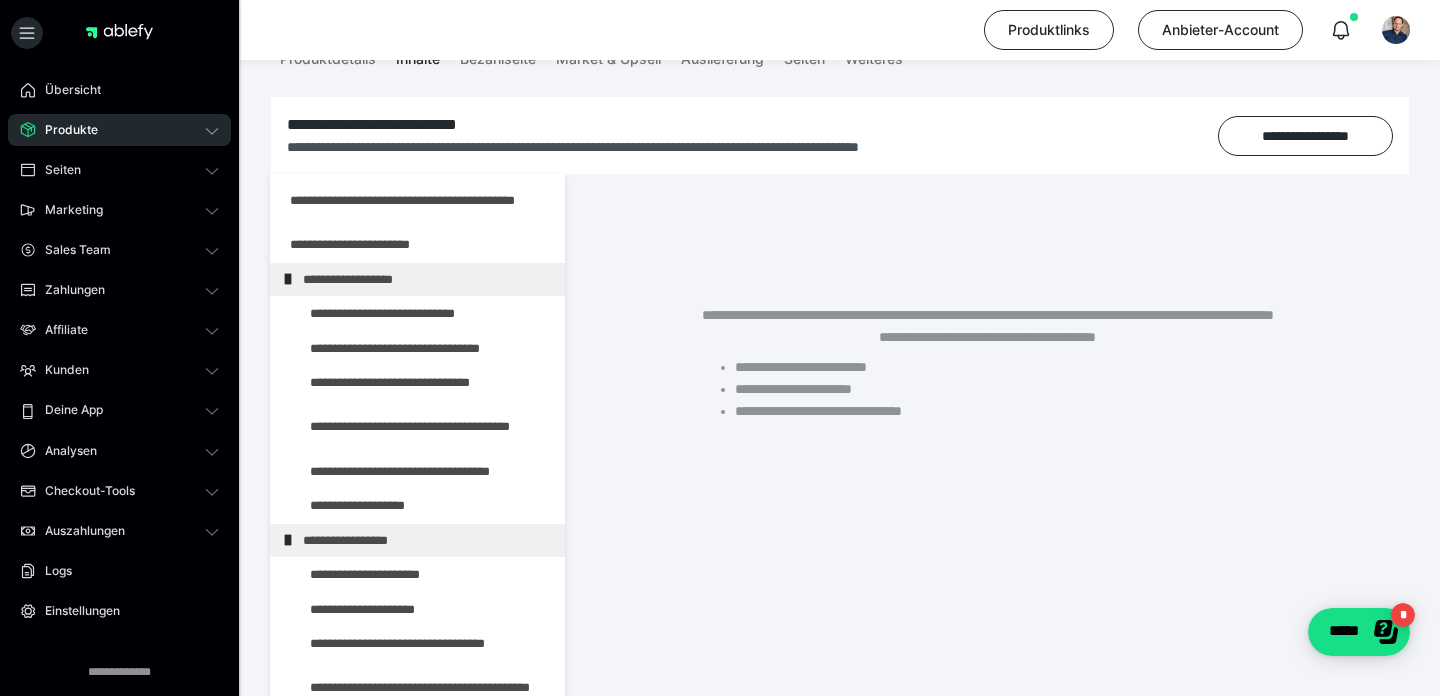scroll, scrollTop: 271, scrollLeft: 0, axis: vertical 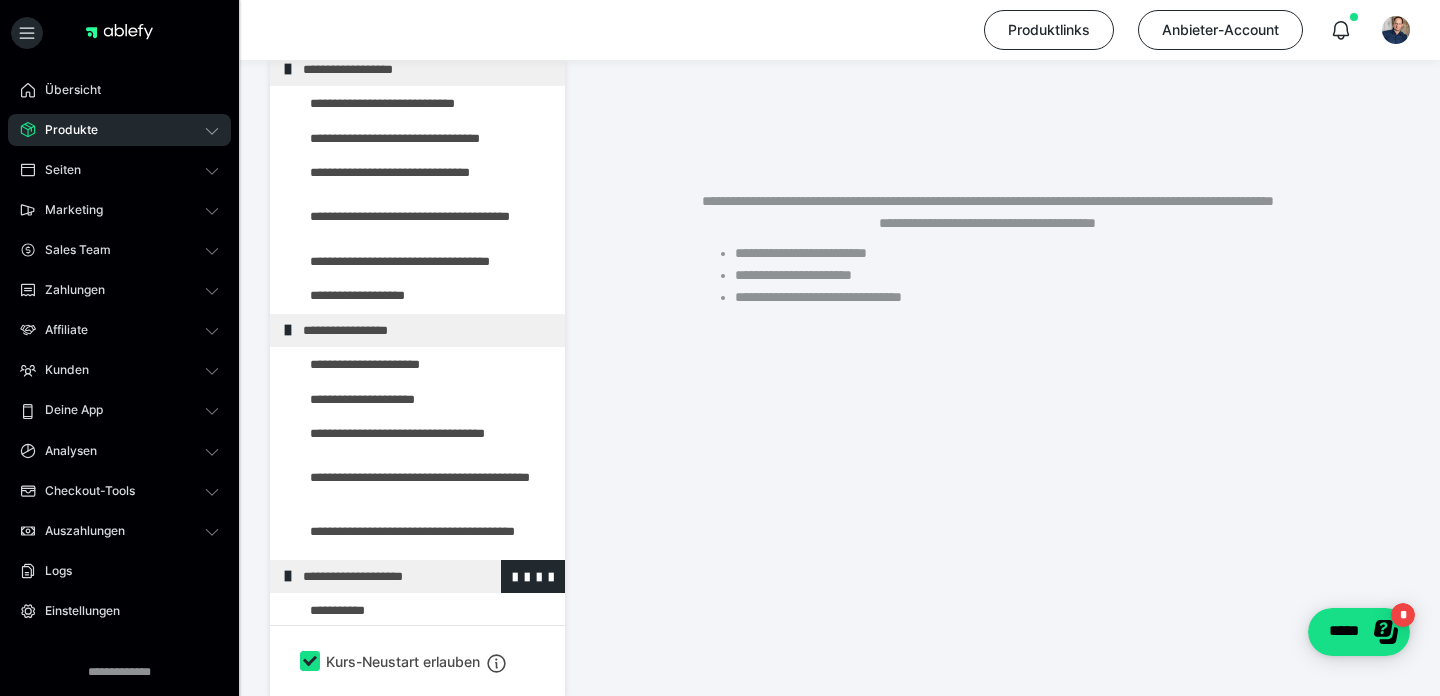 click on "**********" at bounding box center (426, 577) 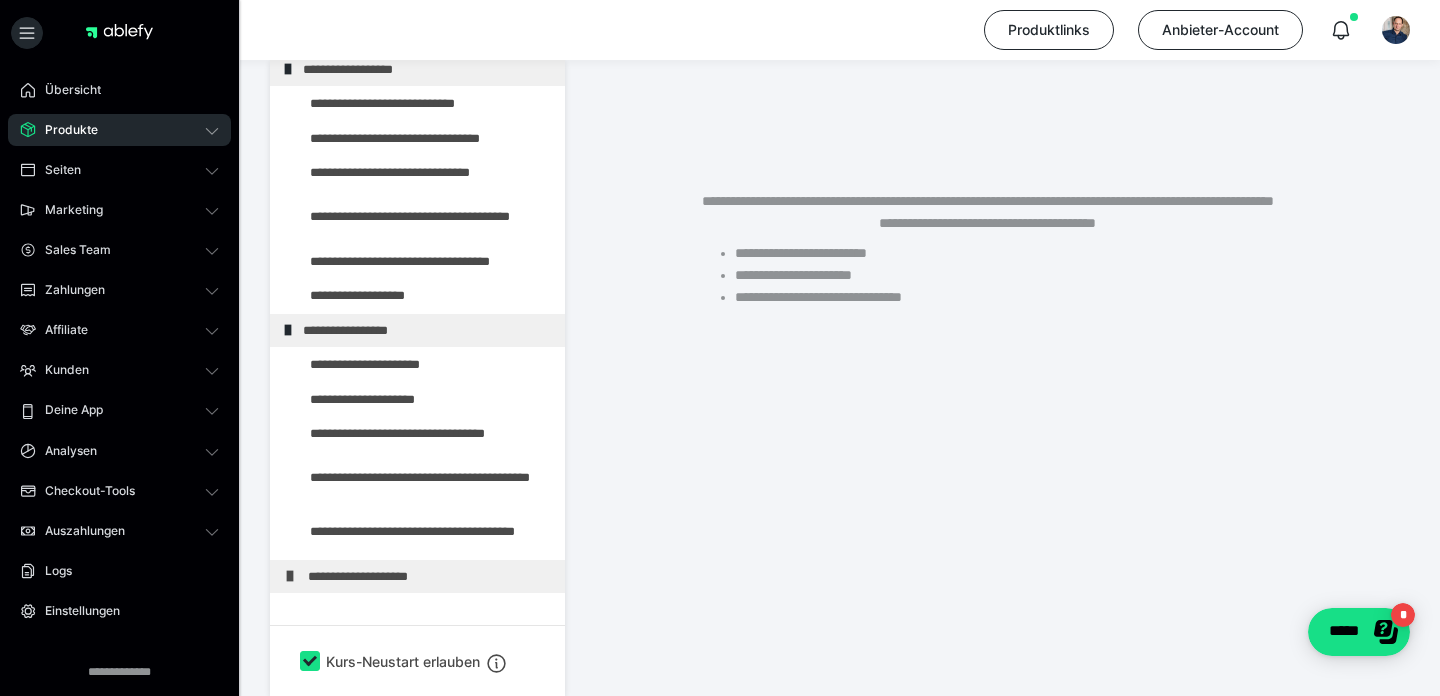scroll, scrollTop: 169, scrollLeft: 0, axis: vertical 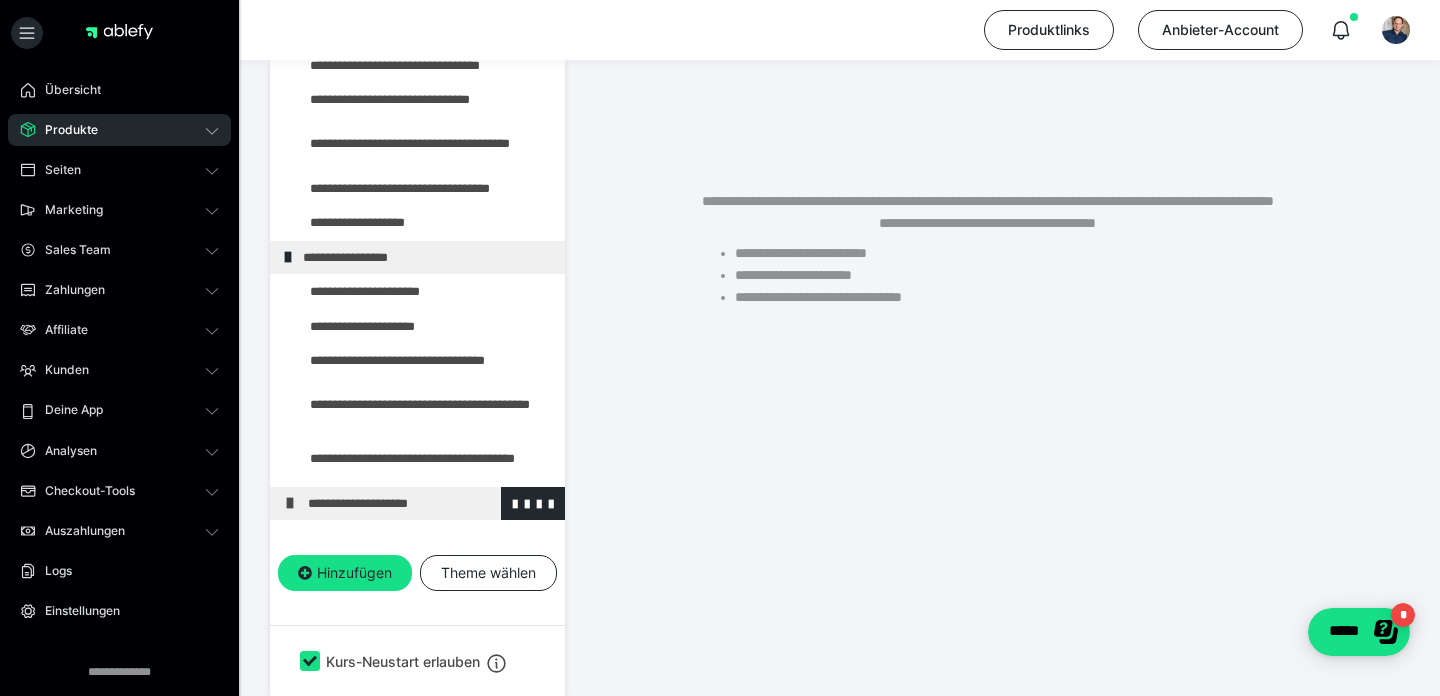 click on "**********" at bounding box center [431, 504] 